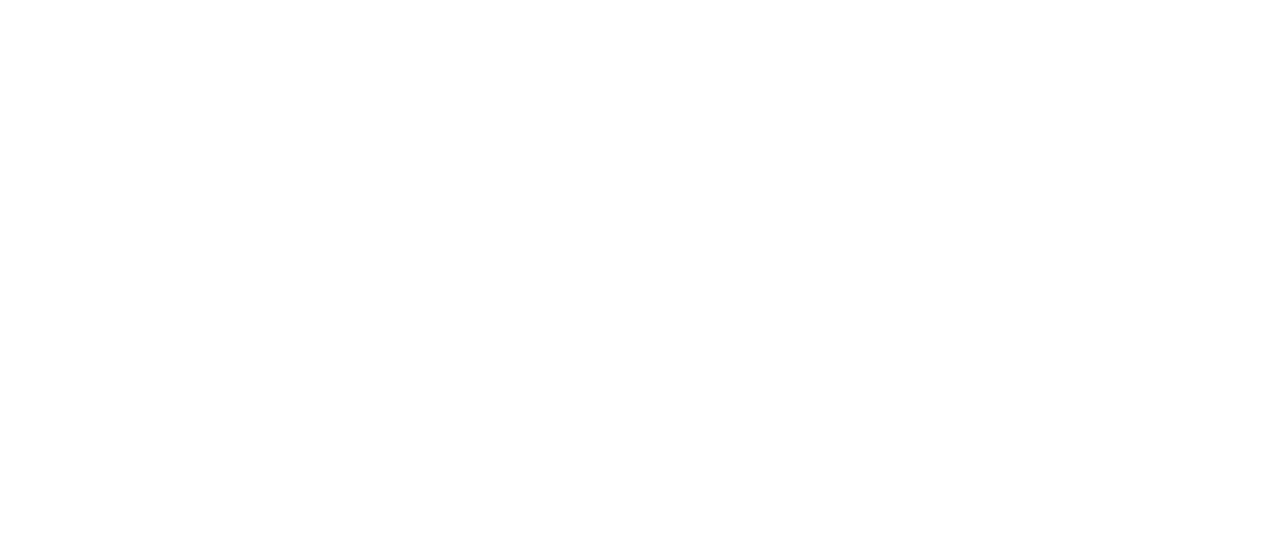 scroll, scrollTop: 0, scrollLeft: 0, axis: both 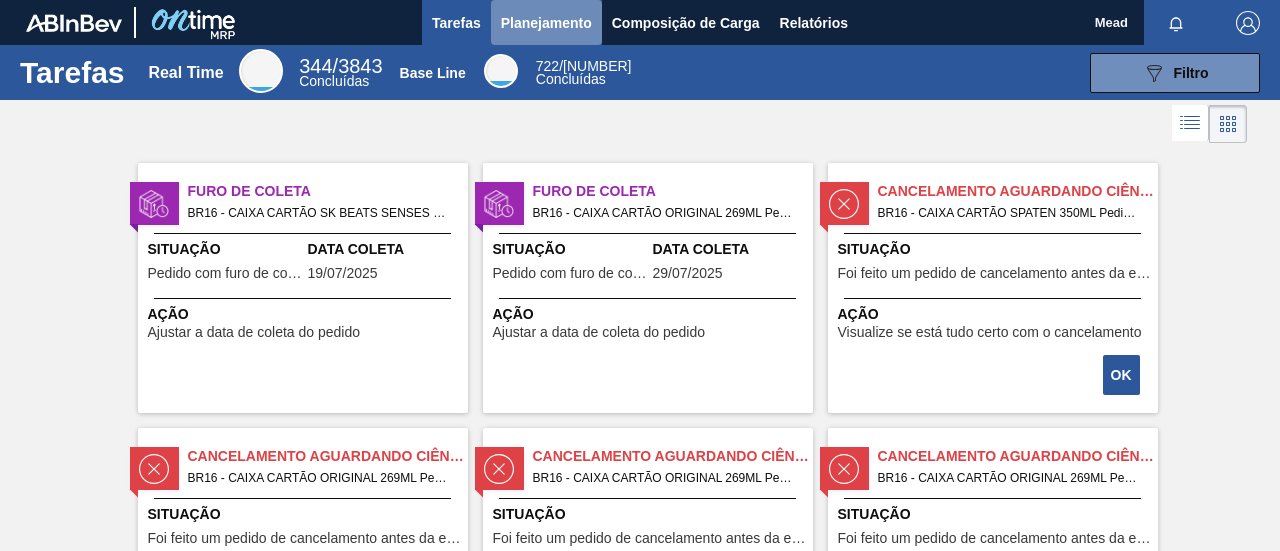 click on "Planejamento" at bounding box center [546, 23] 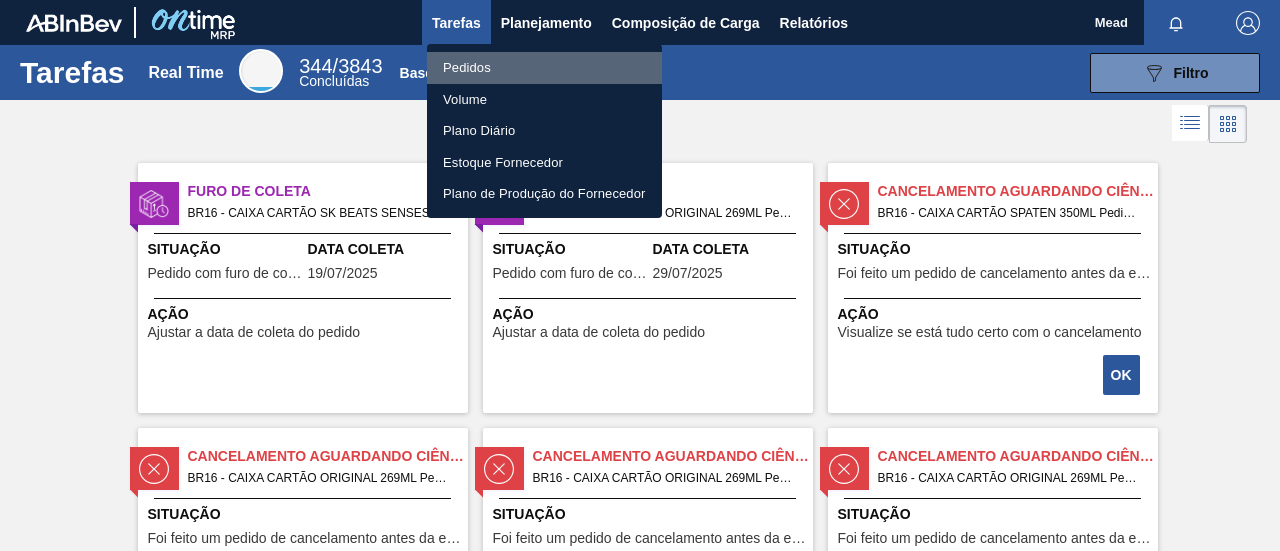 click on "Pedidos" at bounding box center (544, 68) 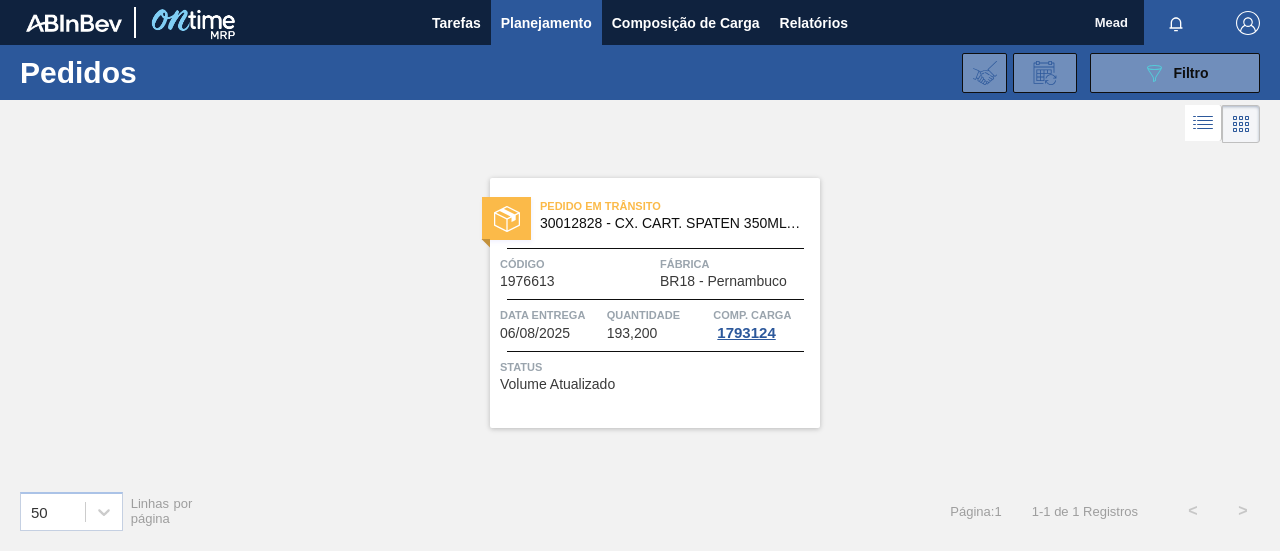 drag, startPoint x: 1142, startPoint y: 76, endPoint x: 1078, endPoint y: 102, distance: 69.079666 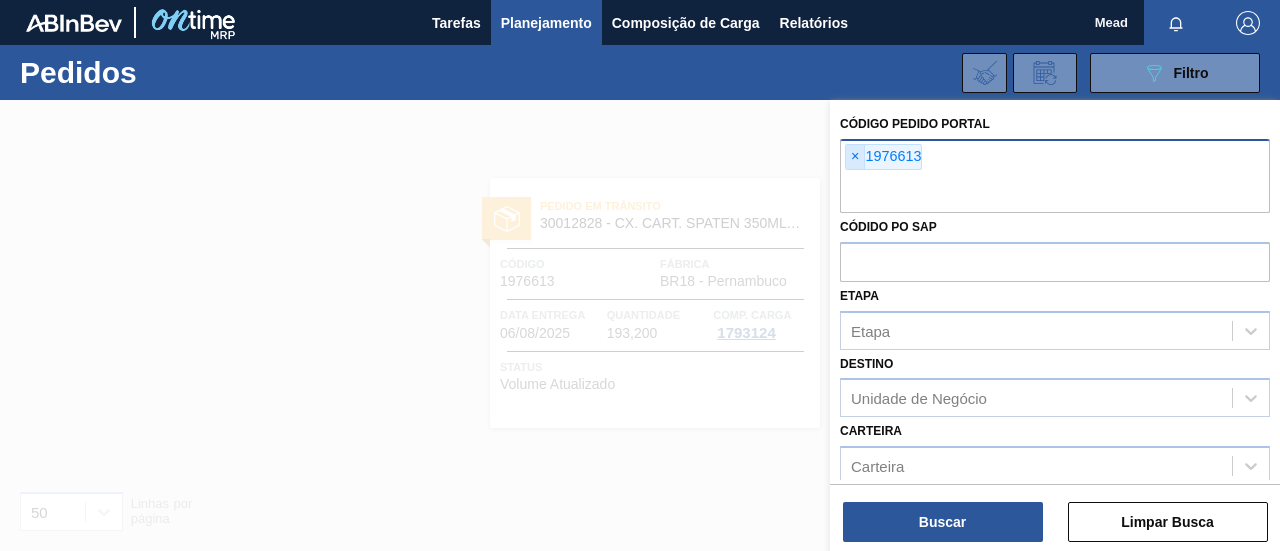 click on "×" at bounding box center (855, 157) 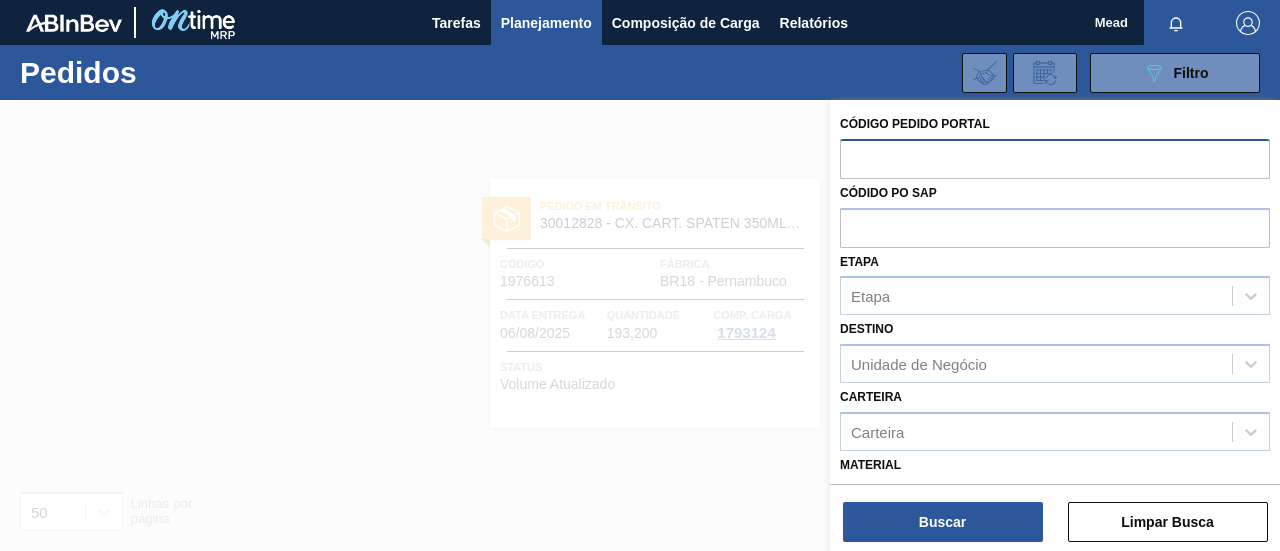 click at bounding box center [1055, 158] 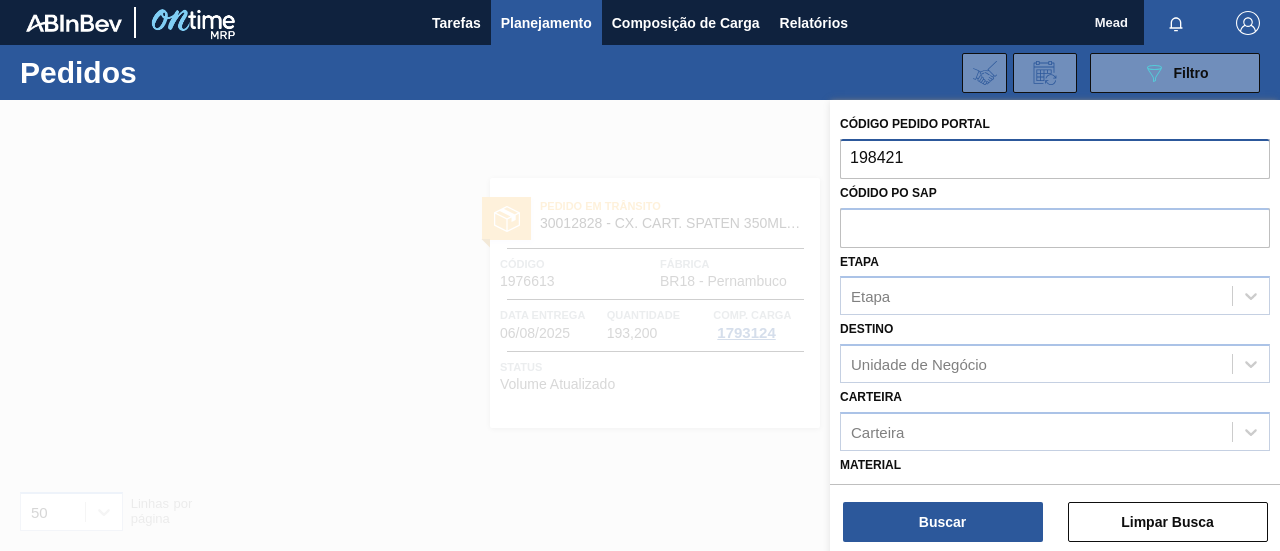 type on "[NUMBER]" 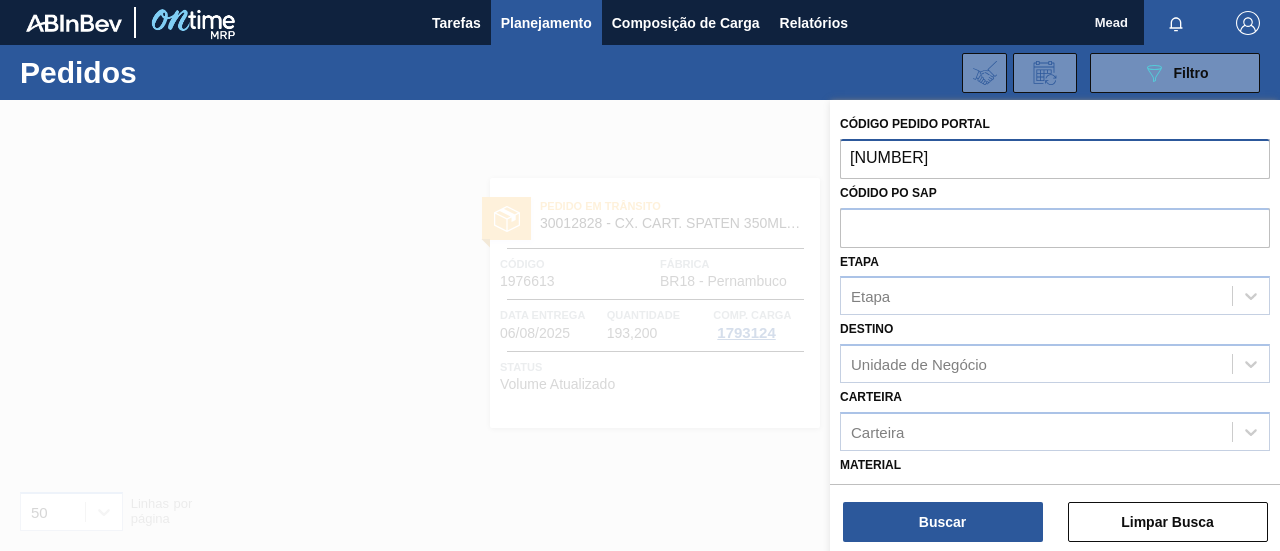 type 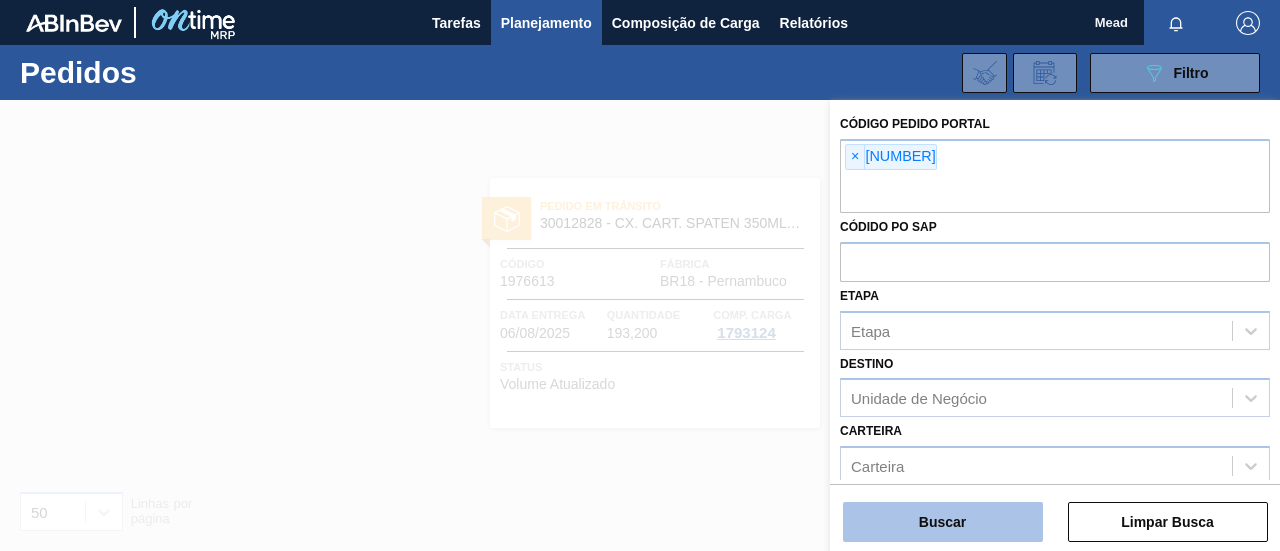 click on "Buscar" at bounding box center (943, 522) 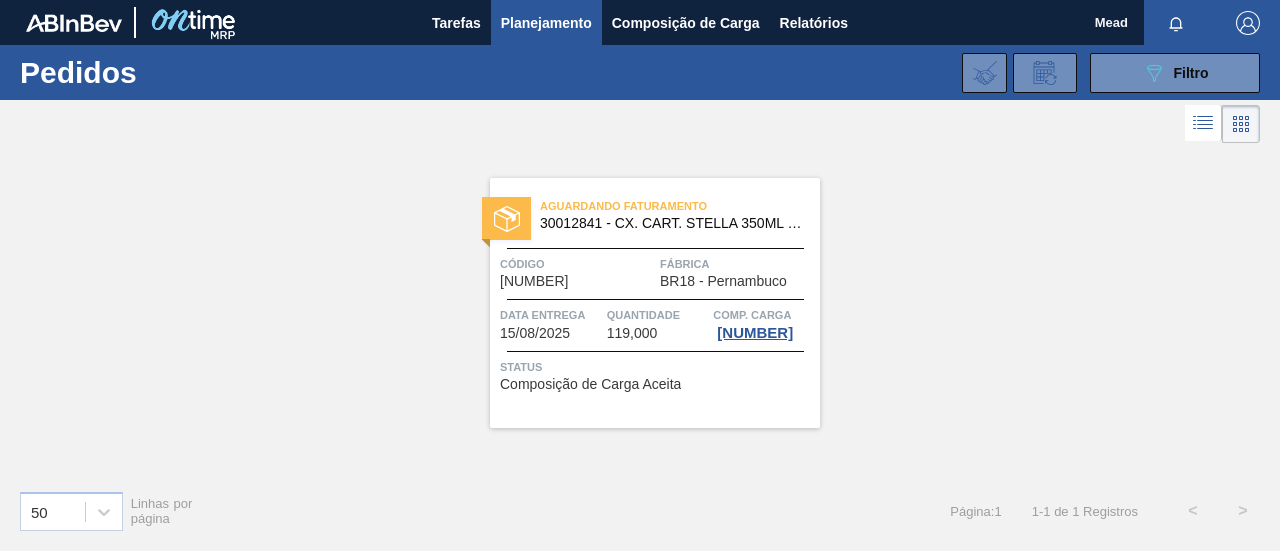 click on "Código [NUMBER]" at bounding box center [577, 271] 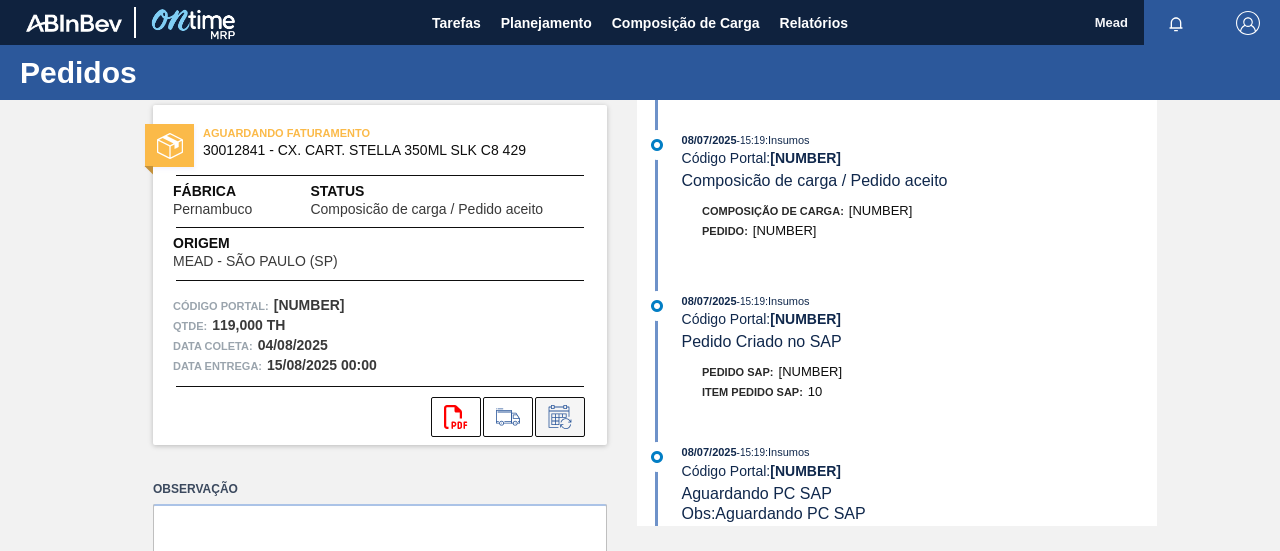 click 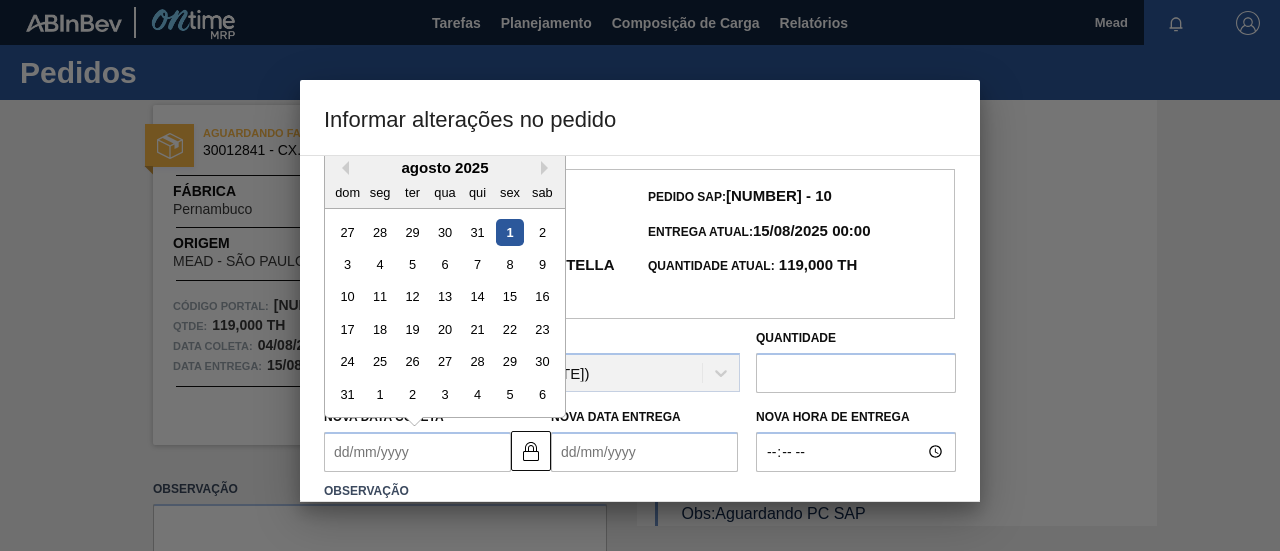 click on "Nova Data Coleta" at bounding box center (417, 452) 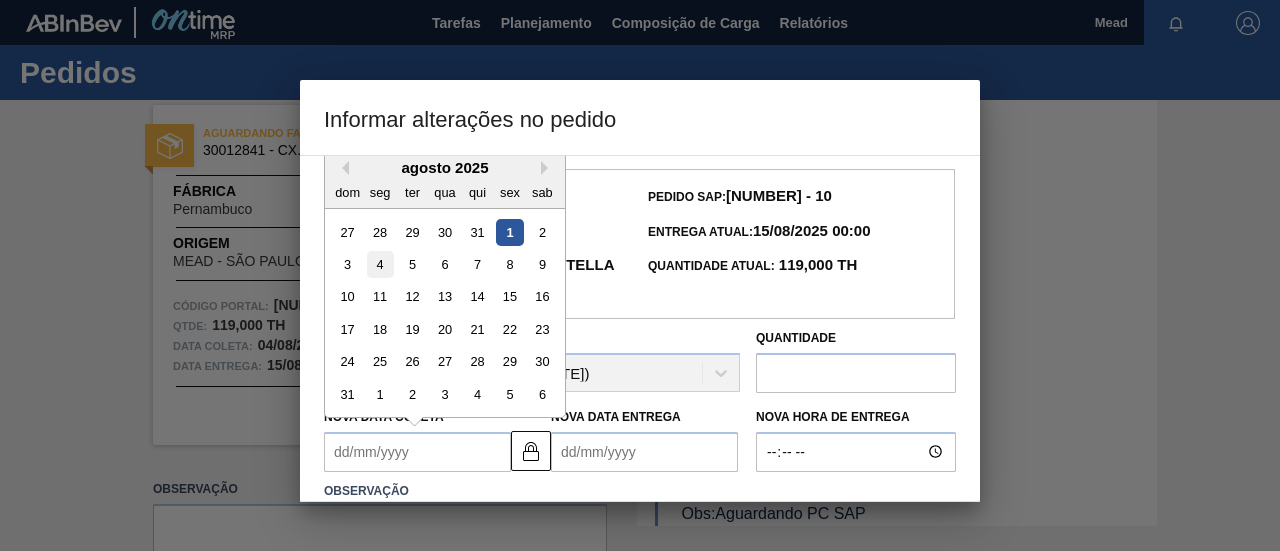 click on "4" at bounding box center (380, 264) 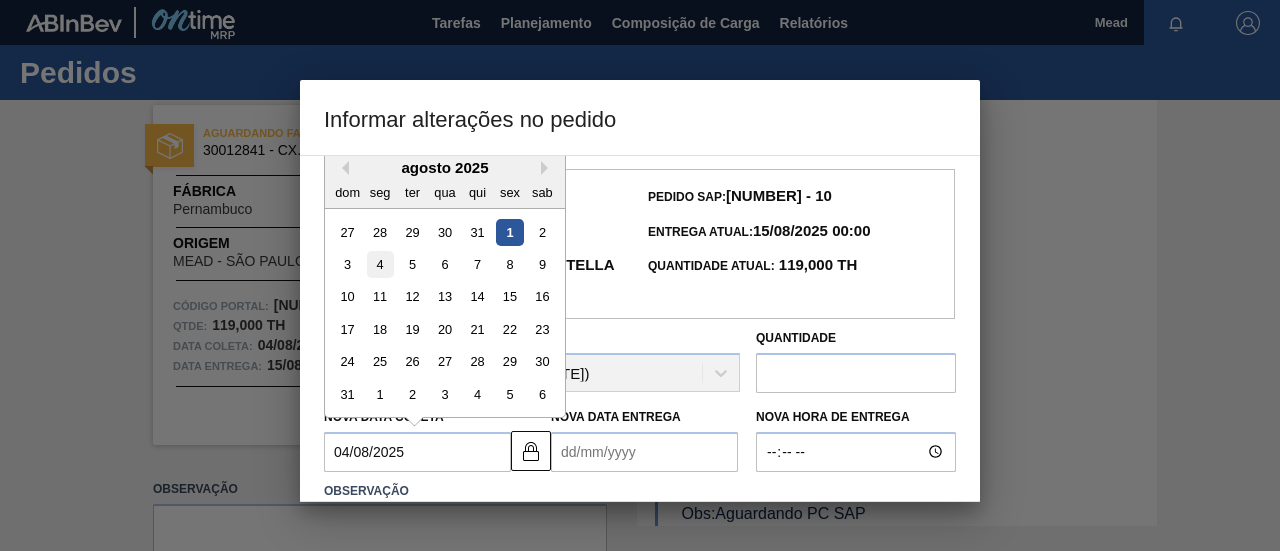type on "11/08/2025" 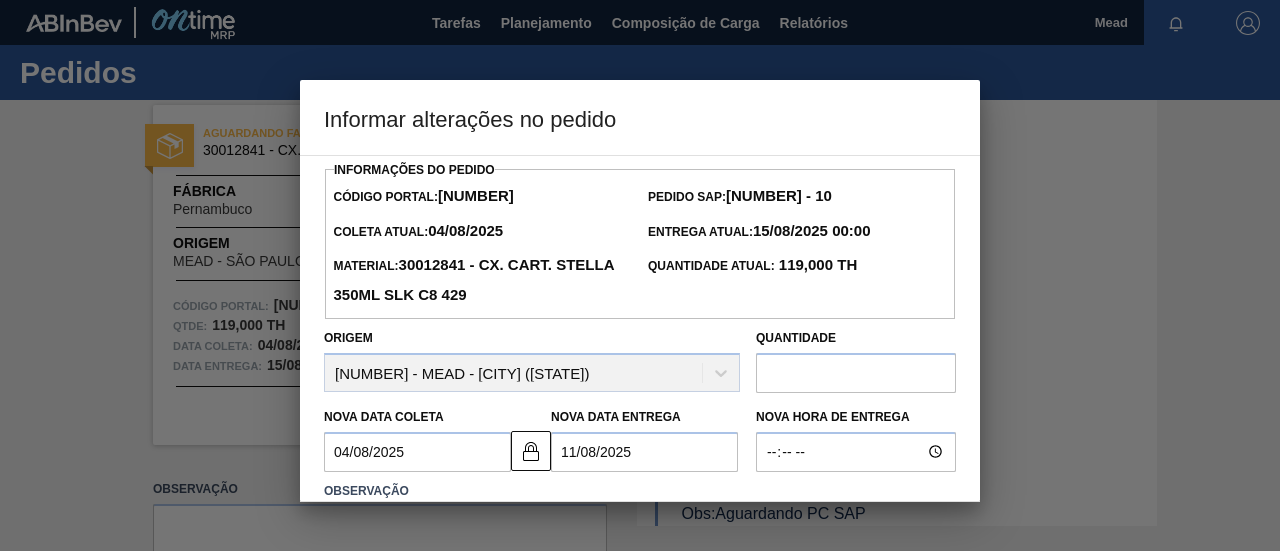 click on "04/08/2025" at bounding box center (417, 452) 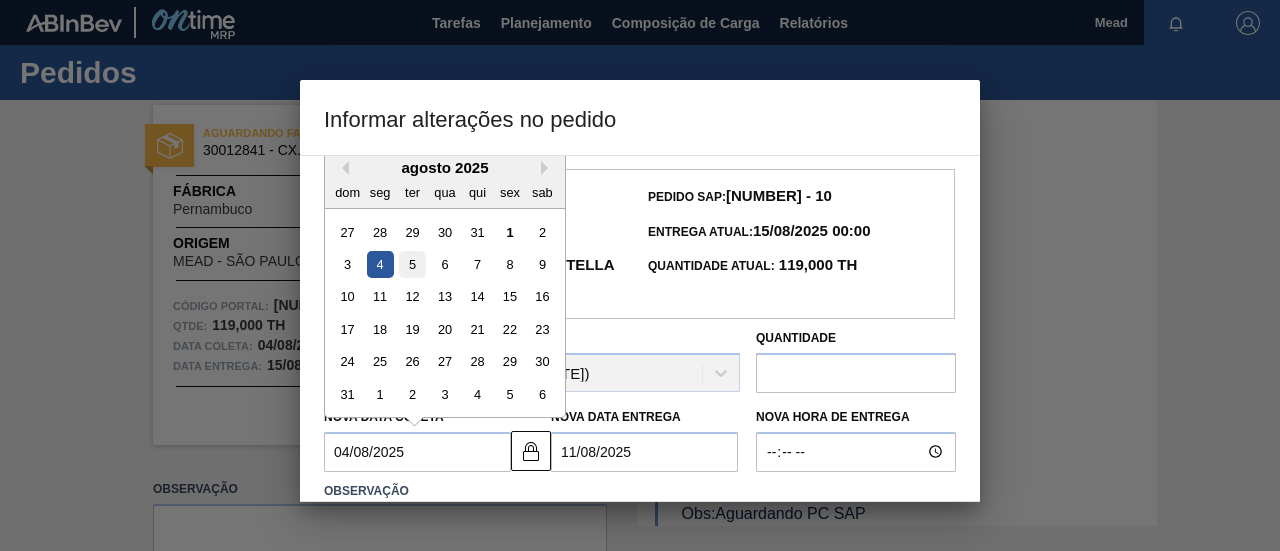 click on "5" at bounding box center (412, 264) 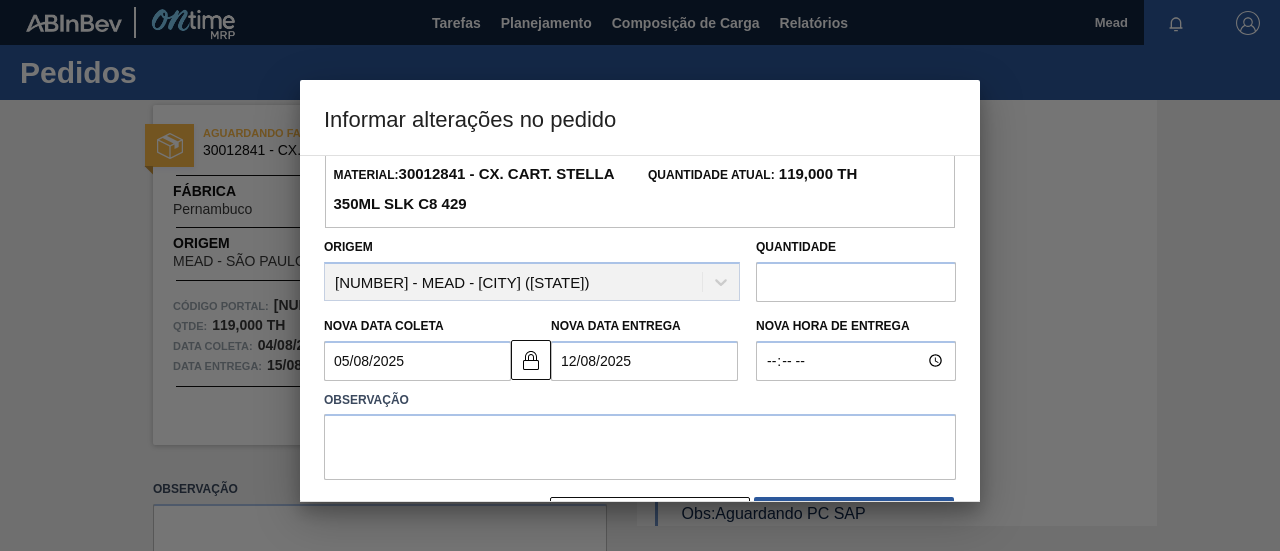 scroll, scrollTop: 156, scrollLeft: 0, axis: vertical 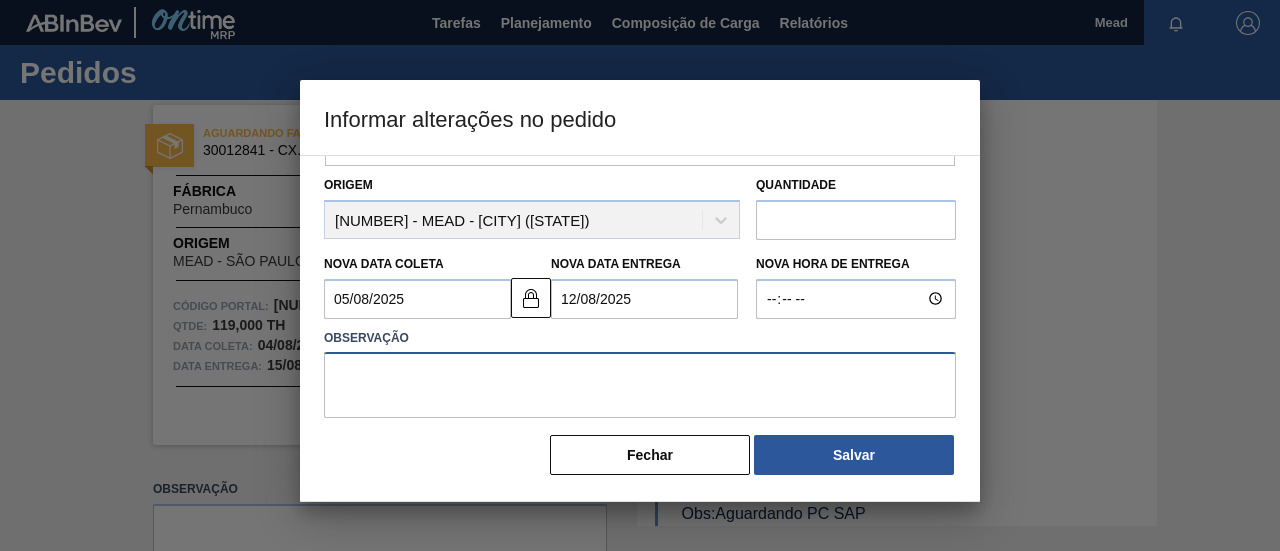 drag, startPoint x: 466, startPoint y: 382, endPoint x: 478, endPoint y: 363, distance: 22.472204 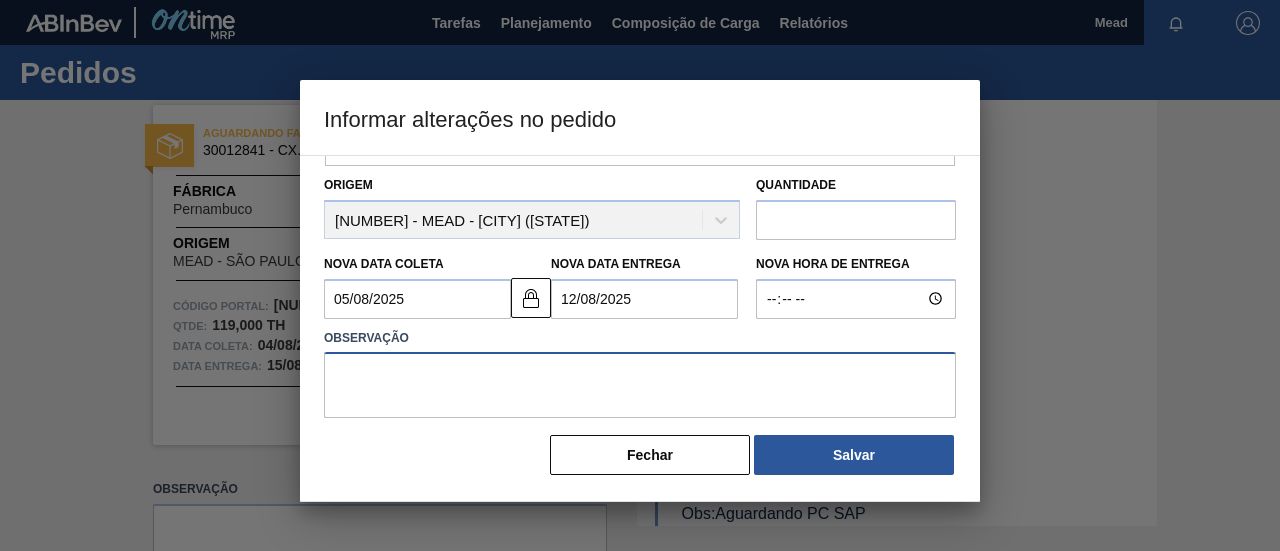 click at bounding box center (640, 385) 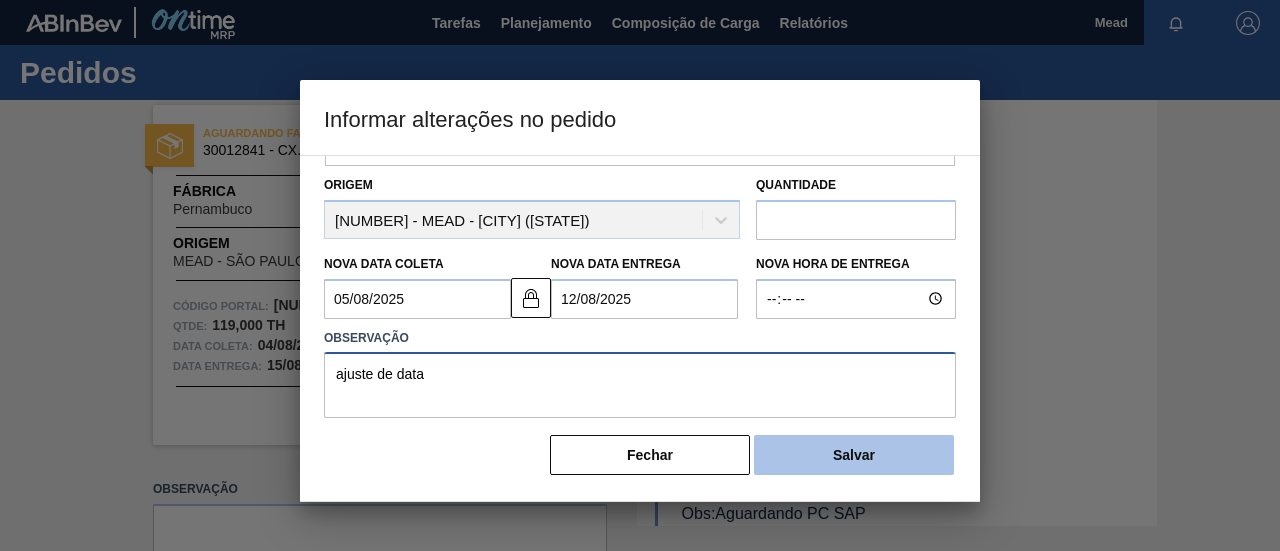 type on "ajuste de data" 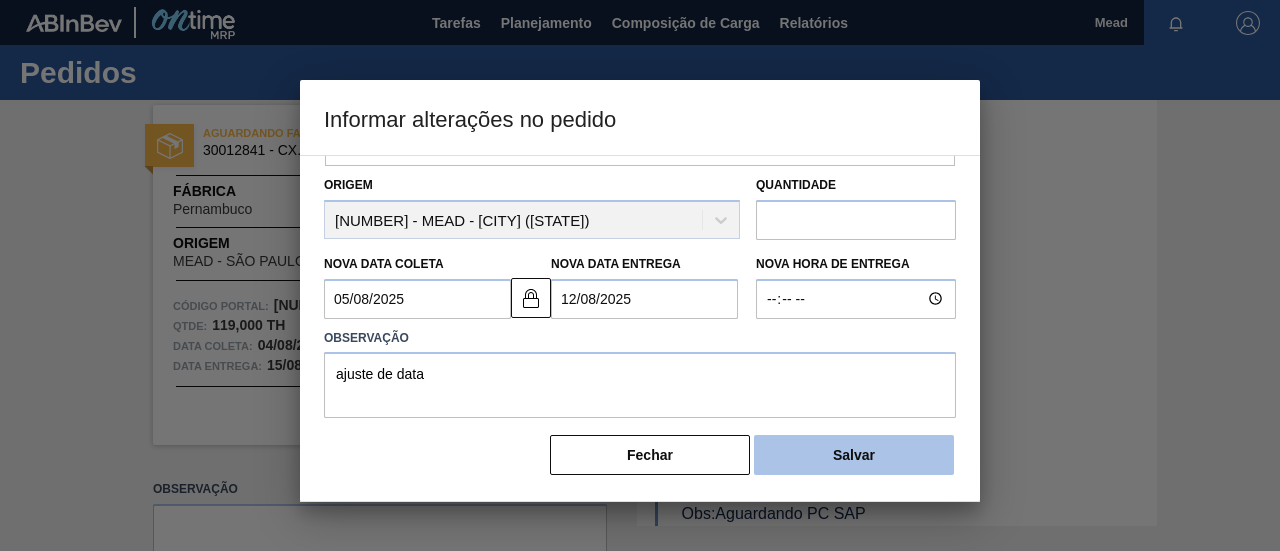 click on "Salvar" at bounding box center [854, 455] 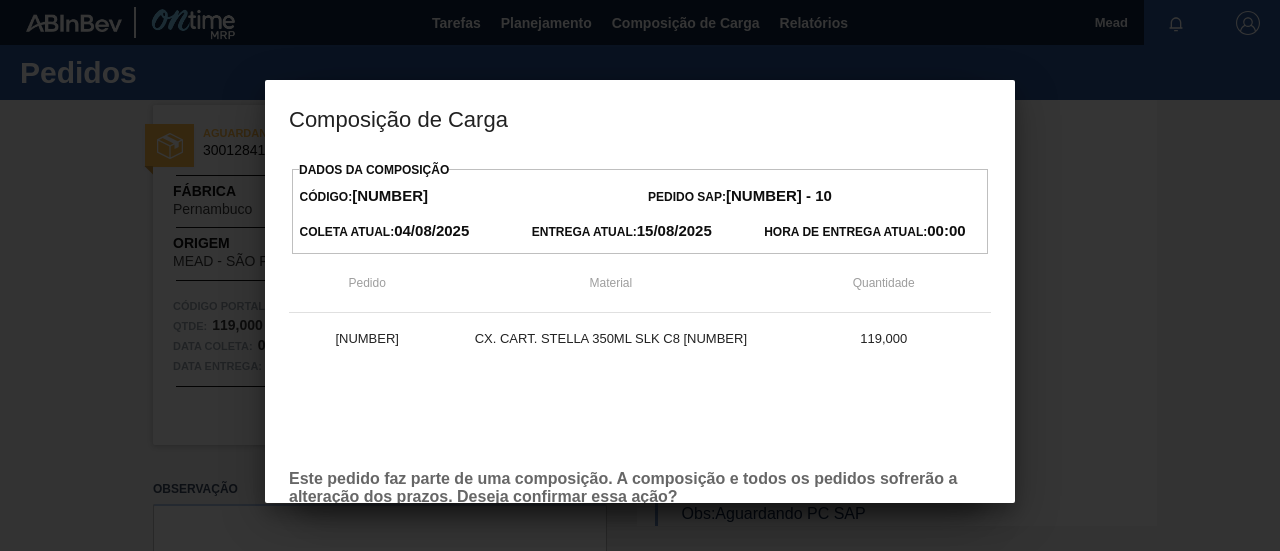 type 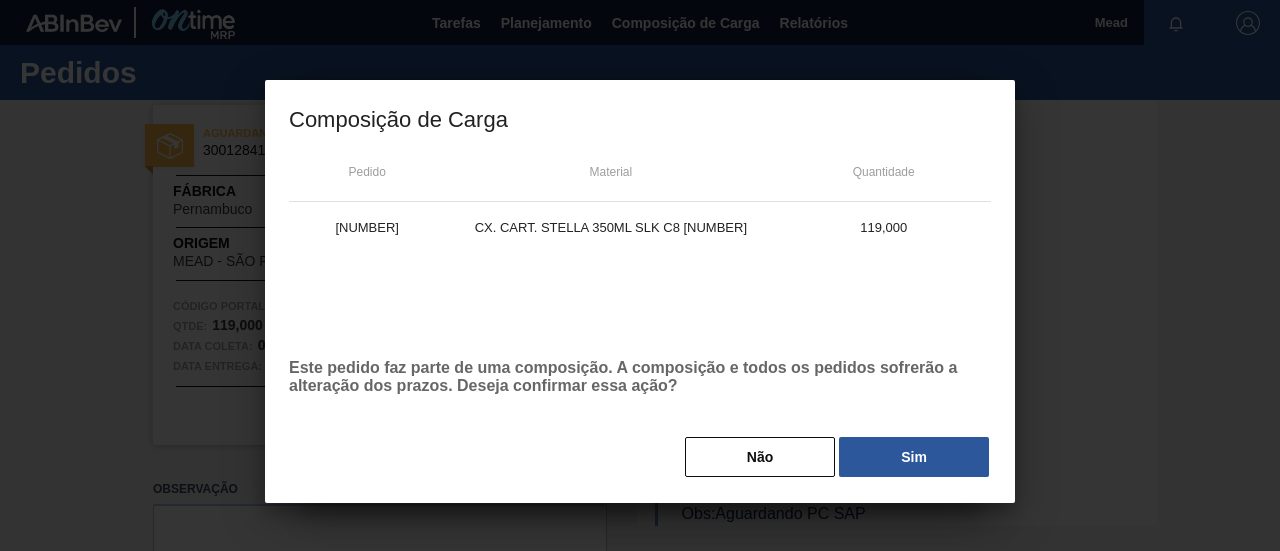 click on "Sim" at bounding box center (914, 457) 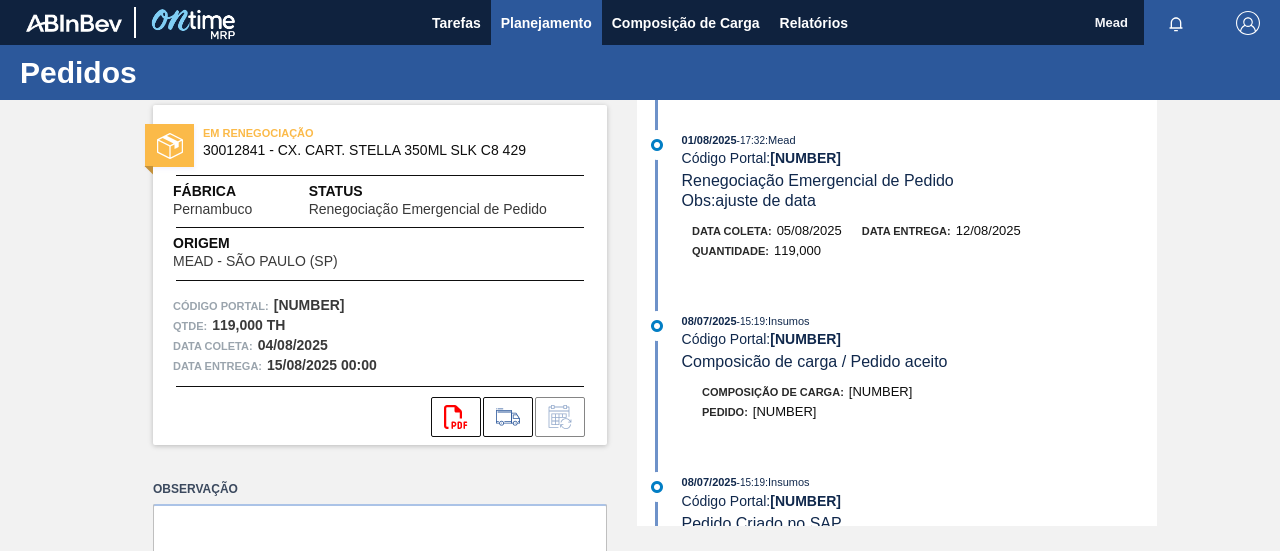 click on "Planejamento" at bounding box center (546, 23) 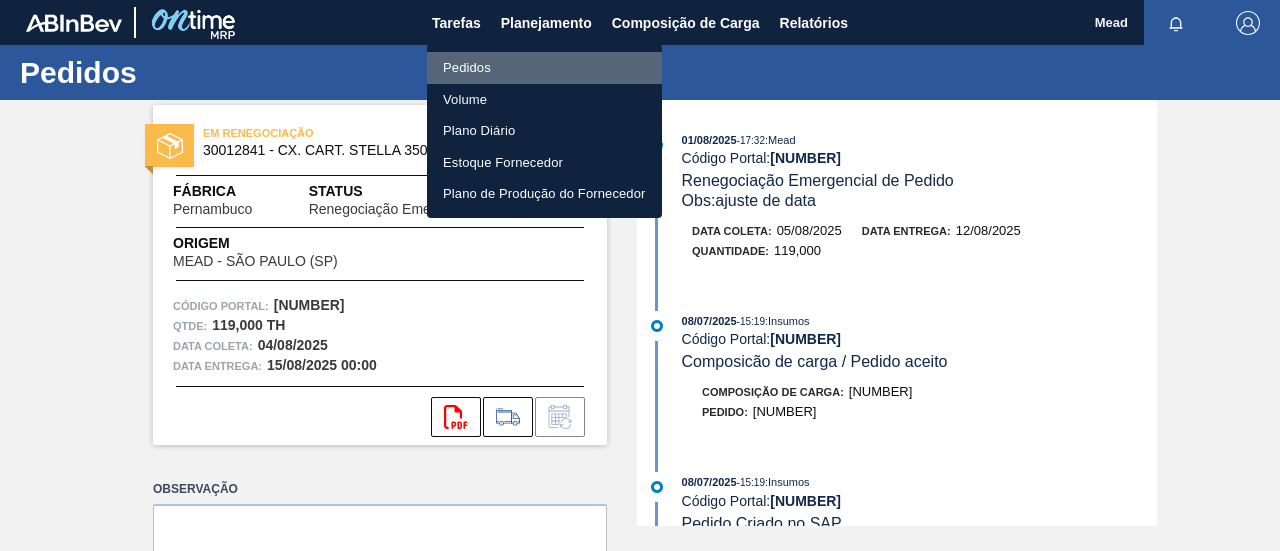 click on "Pedidos" at bounding box center (544, 68) 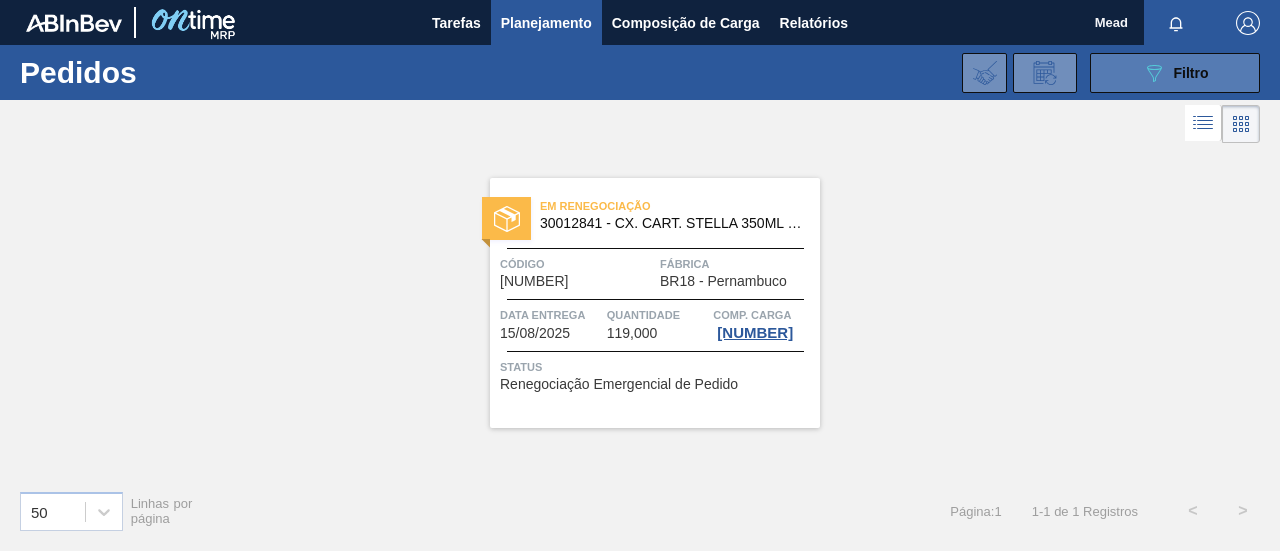 click on "089F7B8B-B2A5-4AFE-B5C0-19BA573D28AC Filtro" at bounding box center (1175, 73) 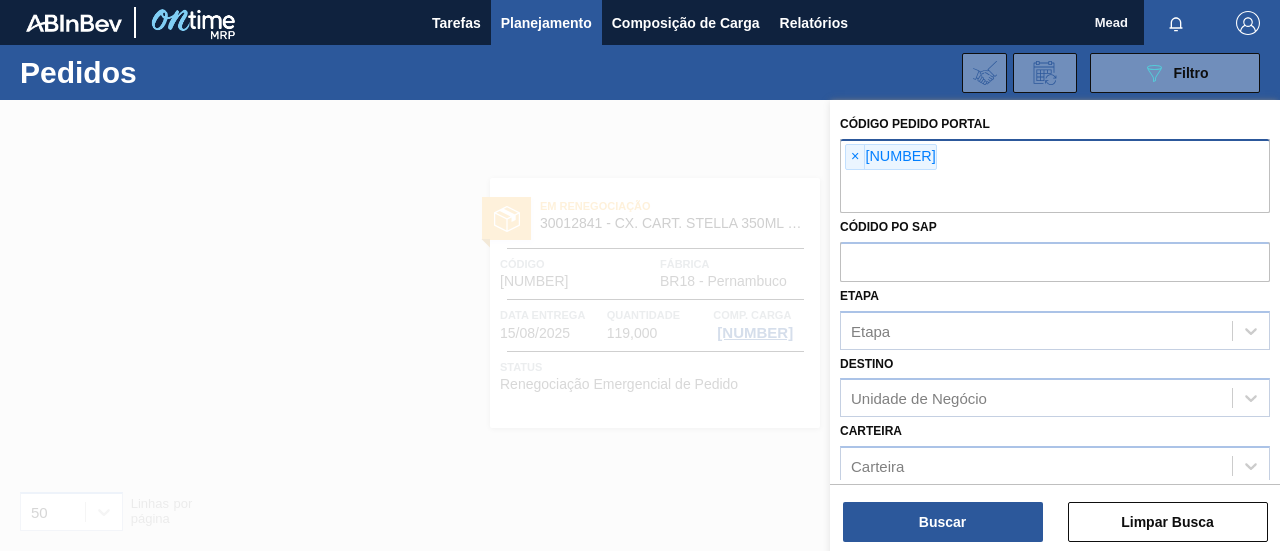 click on "×" at bounding box center [855, 157] 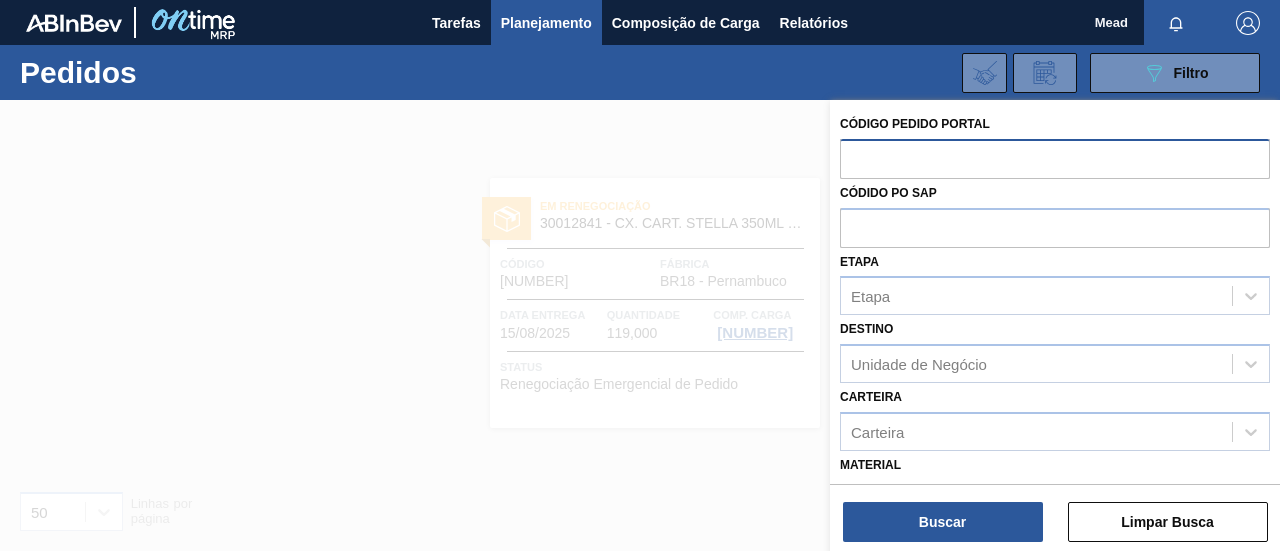 drag, startPoint x: 881, startPoint y: 160, endPoint x: 884, endPoint y: 173, distance: 13.341664 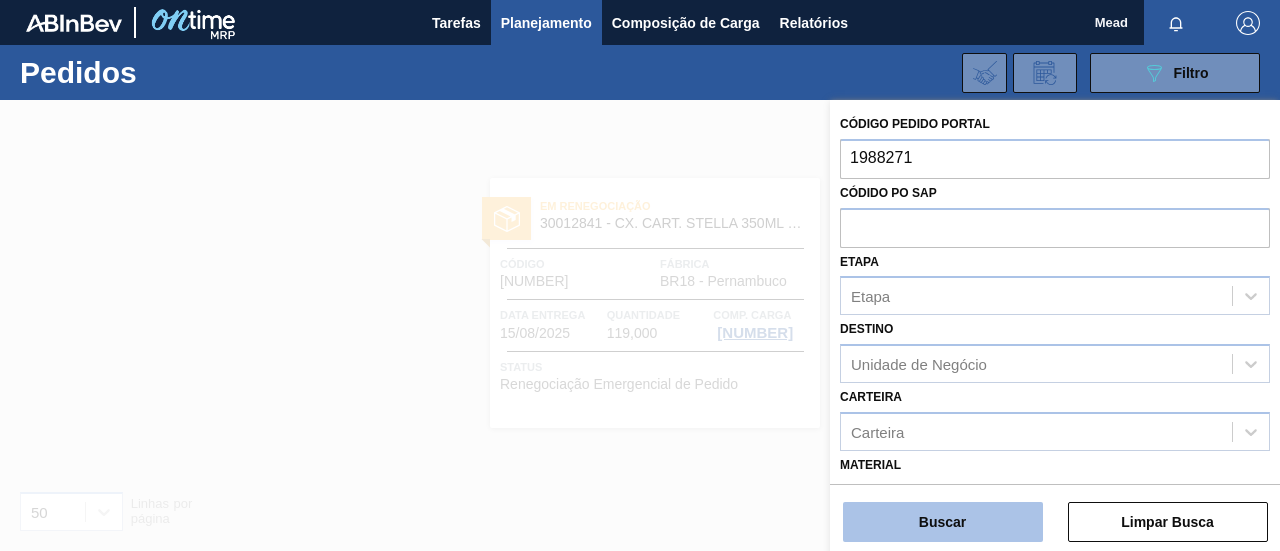 type on "1988271" 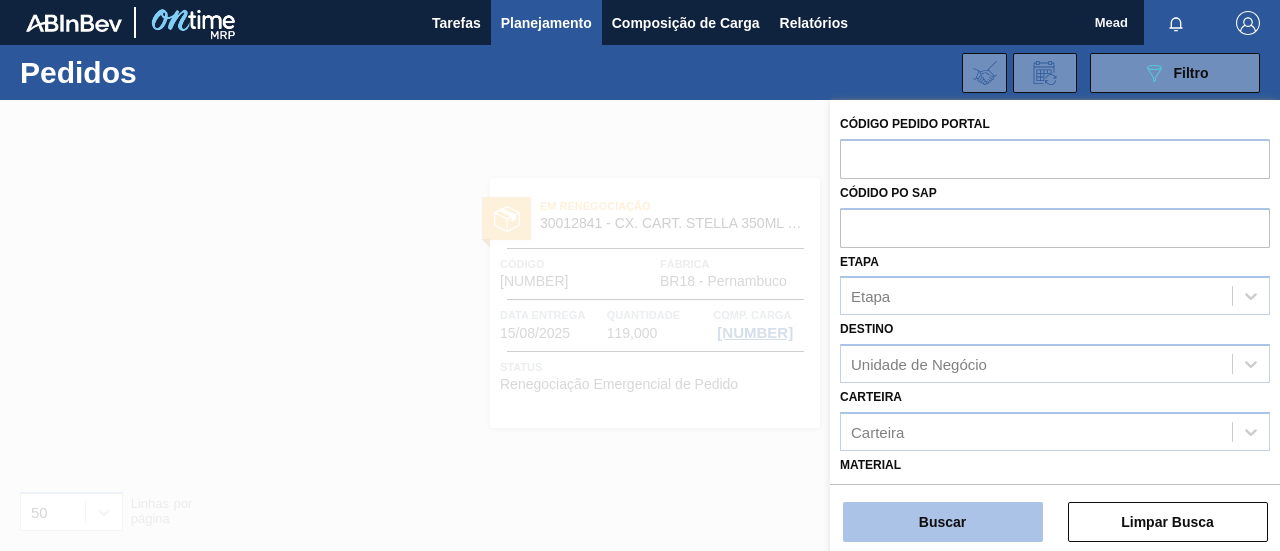 click on "Buscar" at bounding box center (943, 522) 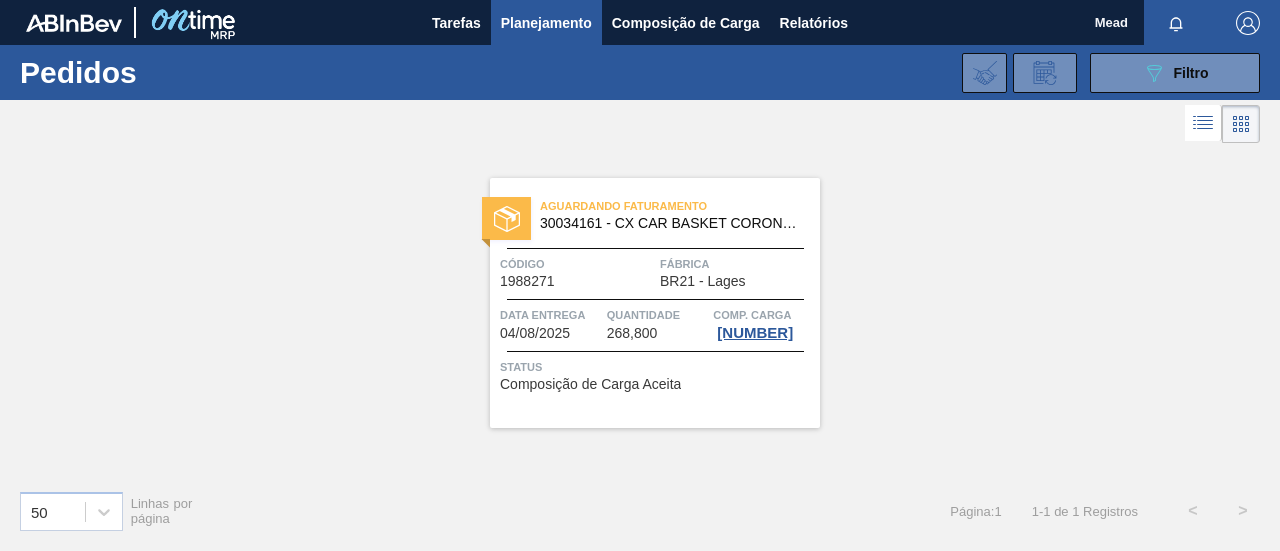click on "Código" at bounding box center [577, 264] 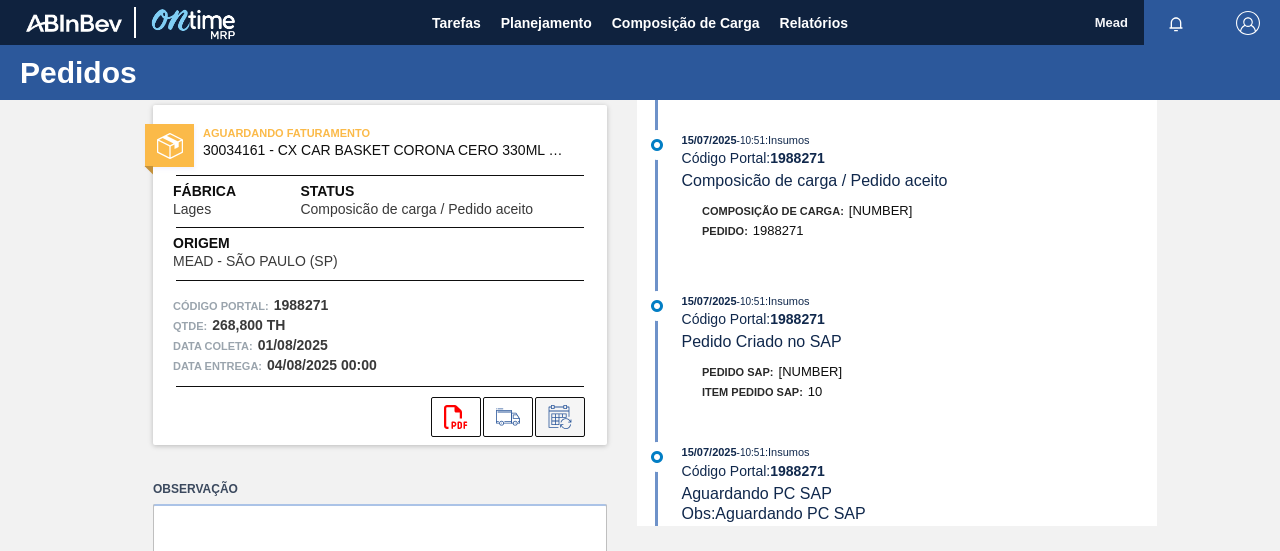 click 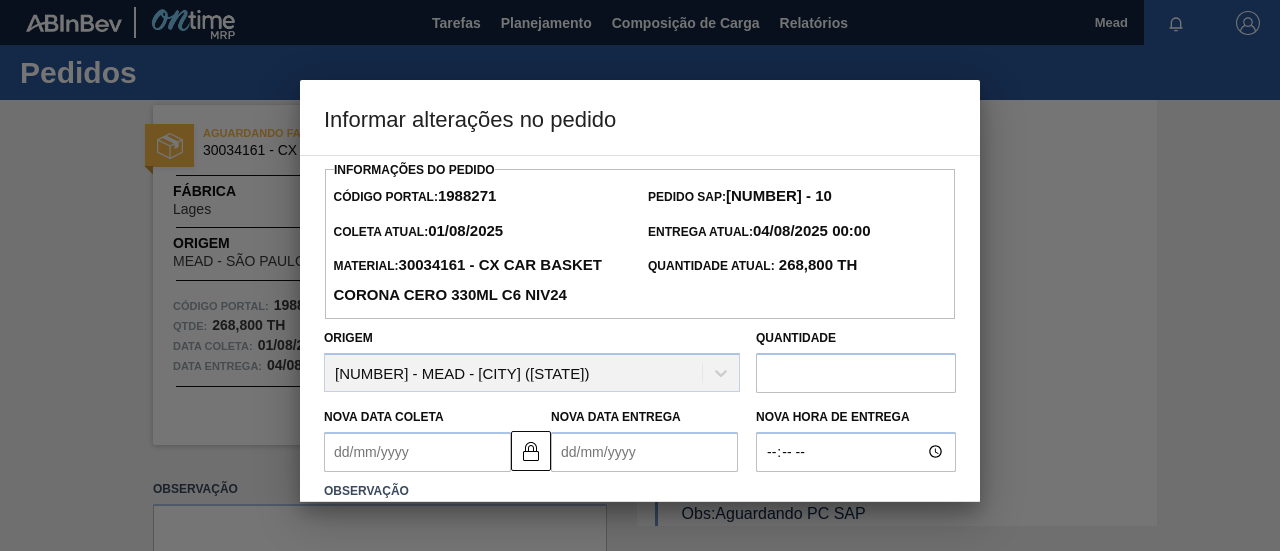 click on "Nova Data Coleta" at bounding box center [417, 452] 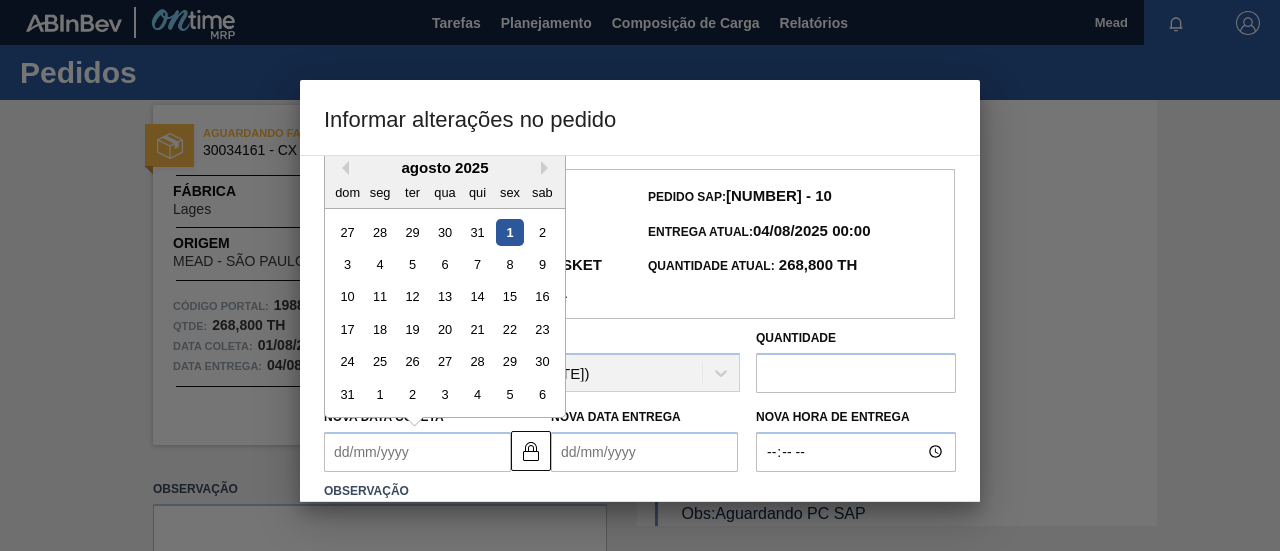 click on "4" at bounding box center (380, 264) 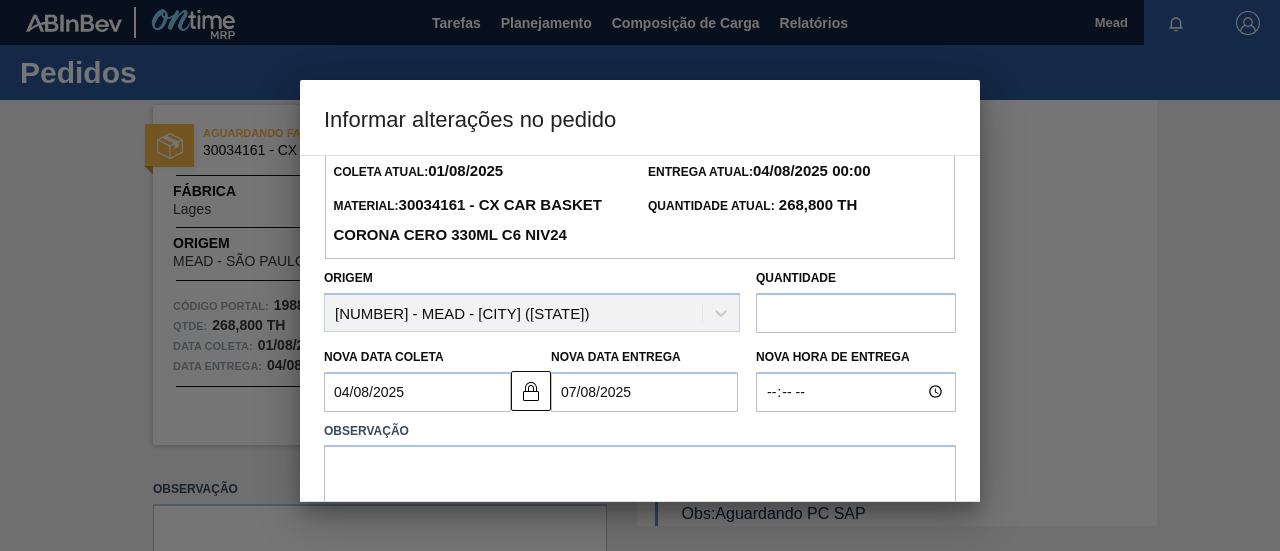 scroll, scrollTop: 186, scrollLeft: 0, axis: vertical 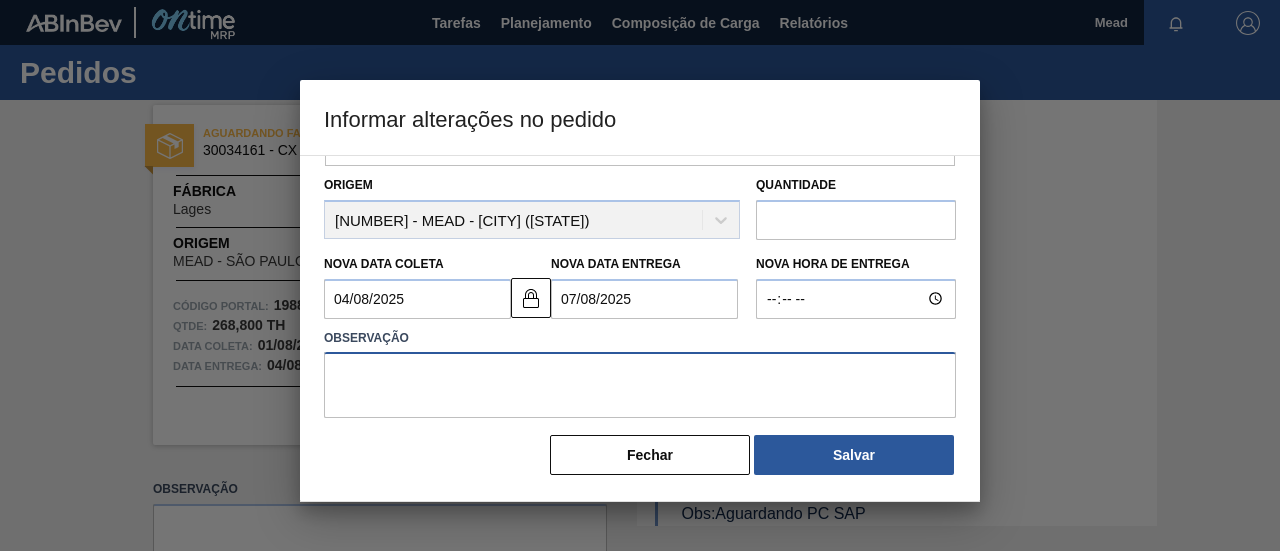 click at bounding box center [640, 385] 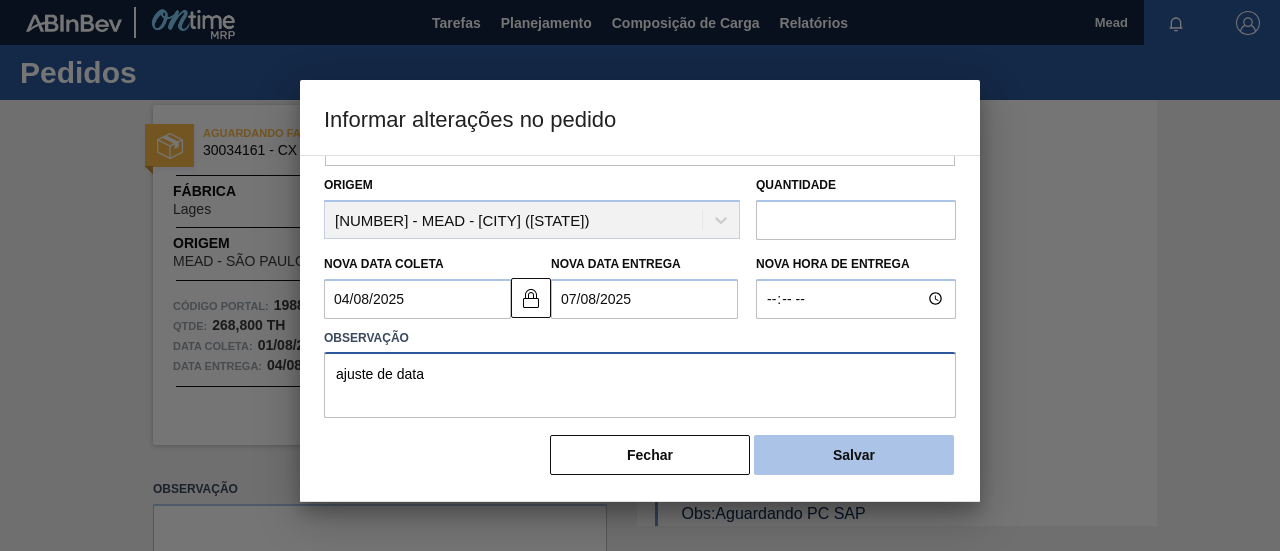 type on "ajuste de data" 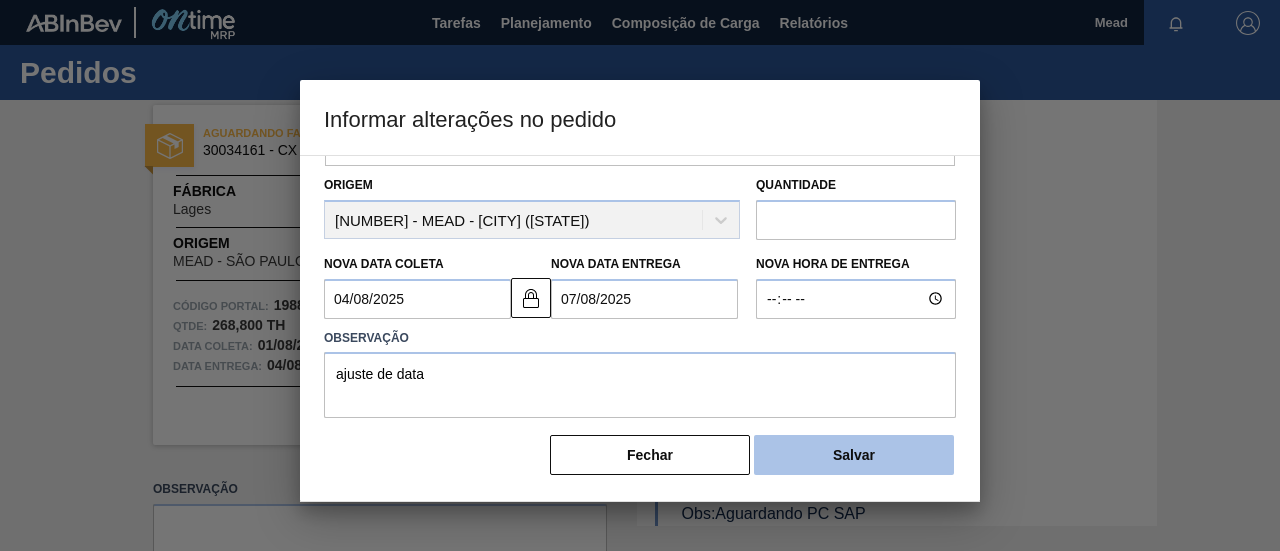 click on "Salvar" at bounding box center [854, 455] 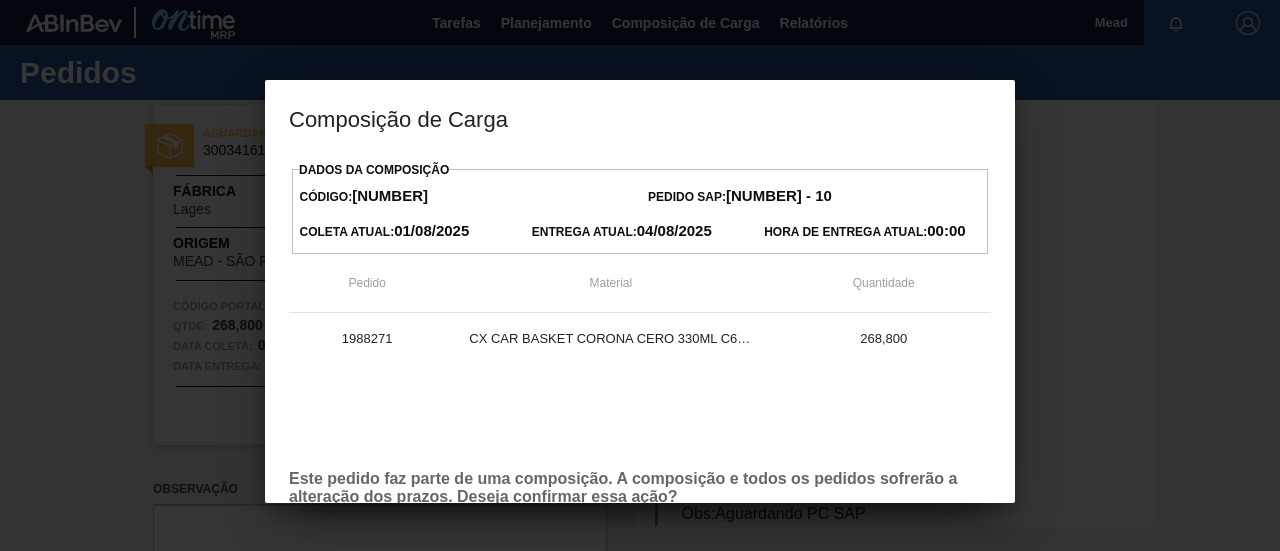 type 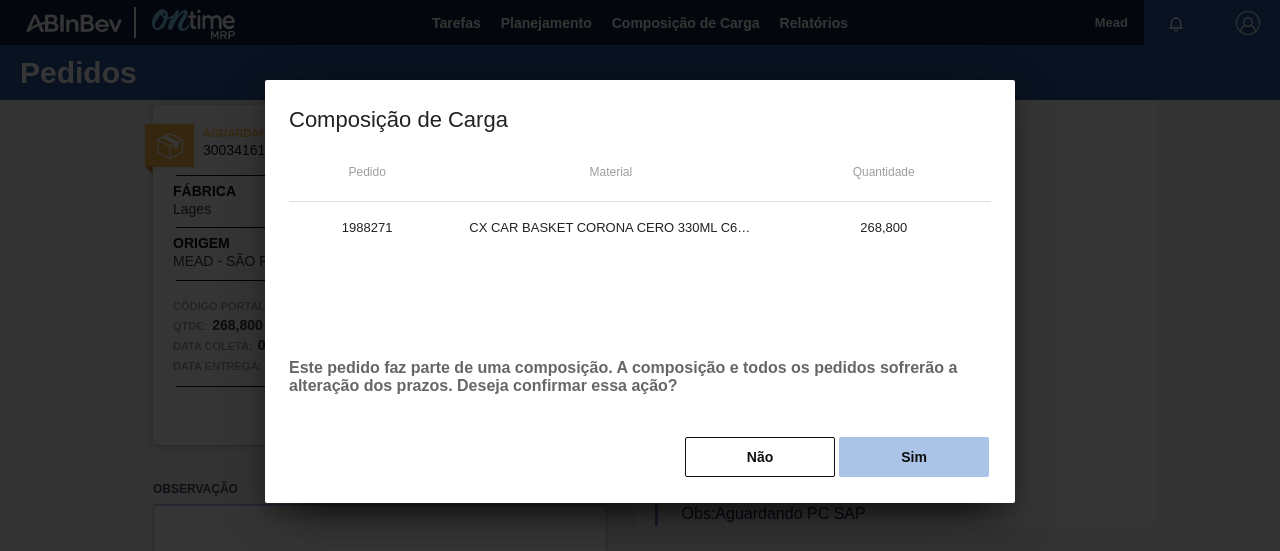 click on "Sim" at bounding box center [914, 457] 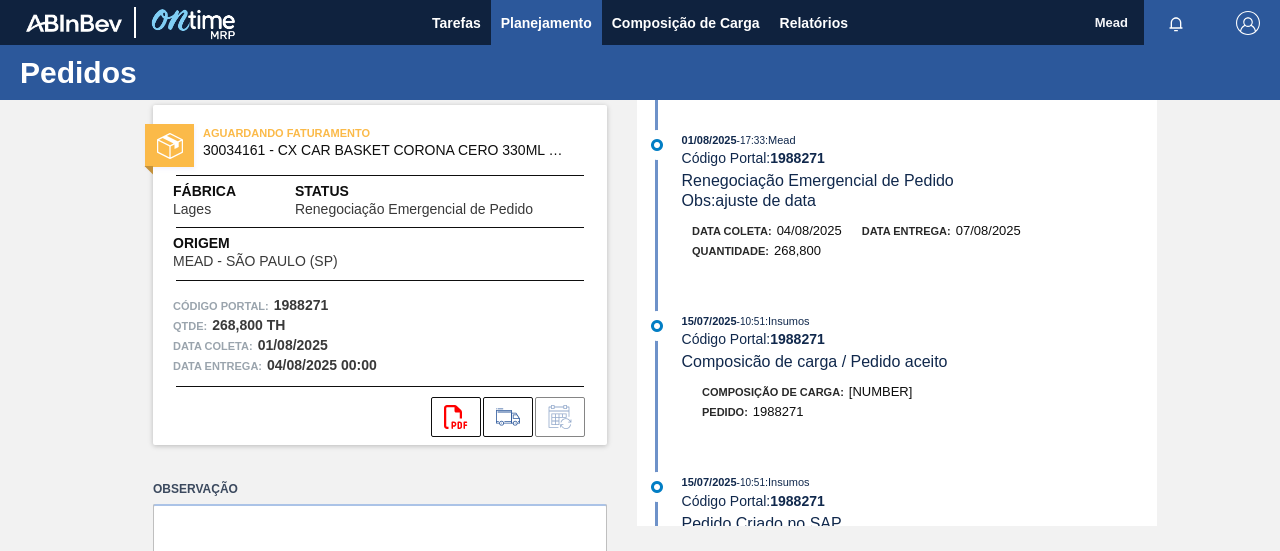click on "Planejamento" at bounding box center (546, 23) 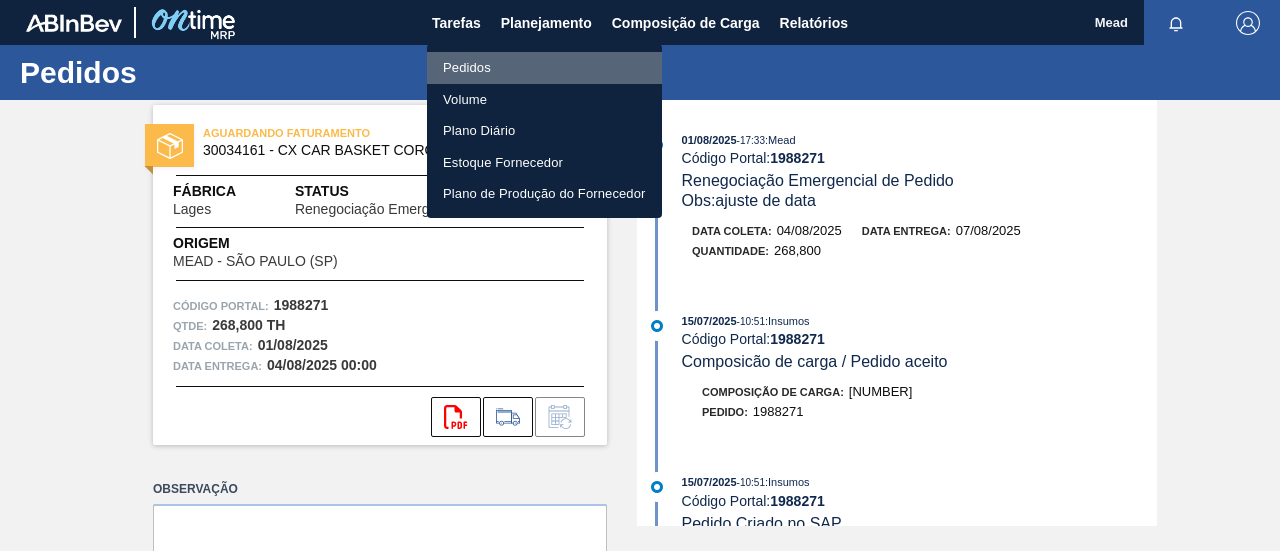 click on "Pedidos" at bounding box center [544, 68] 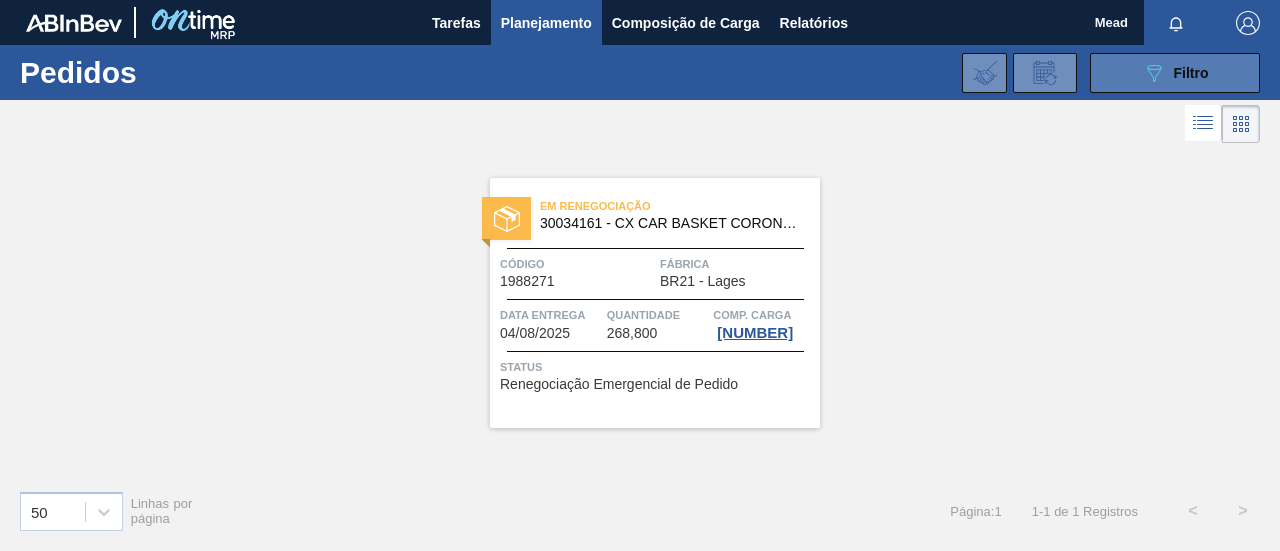 click on "089F7B8B-B2A5-4AFE-B5C0-19BA573D28AC Filtro" at bounding box center [1175, 73] 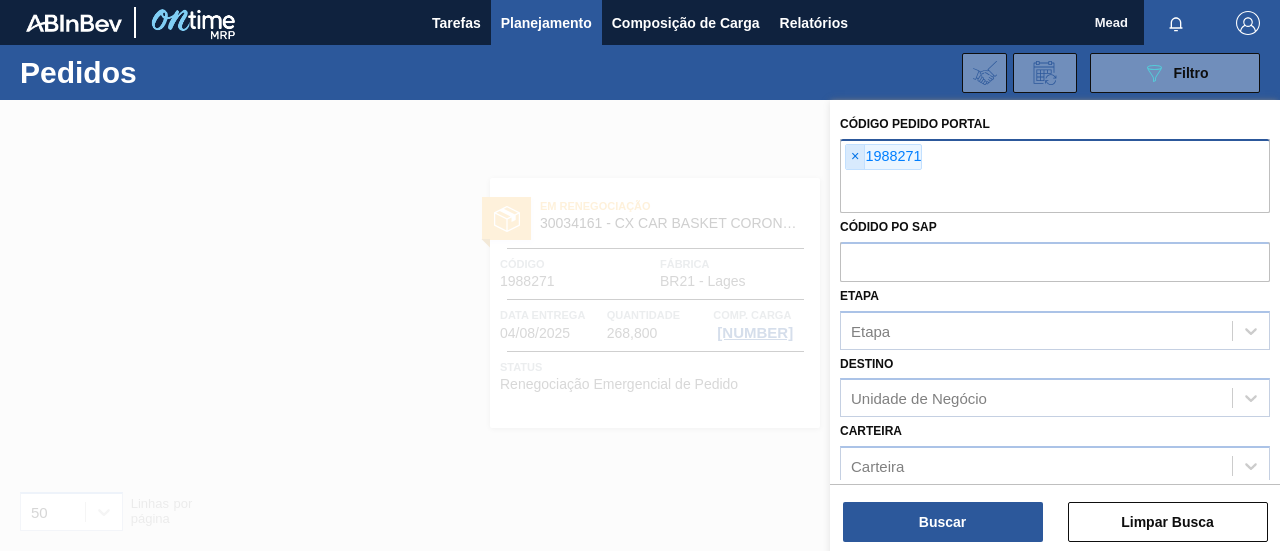 drag, startPoint x: 852, startPoint y: 153, endPoint x: 830, endPoint y: 143, distance: 24.166092 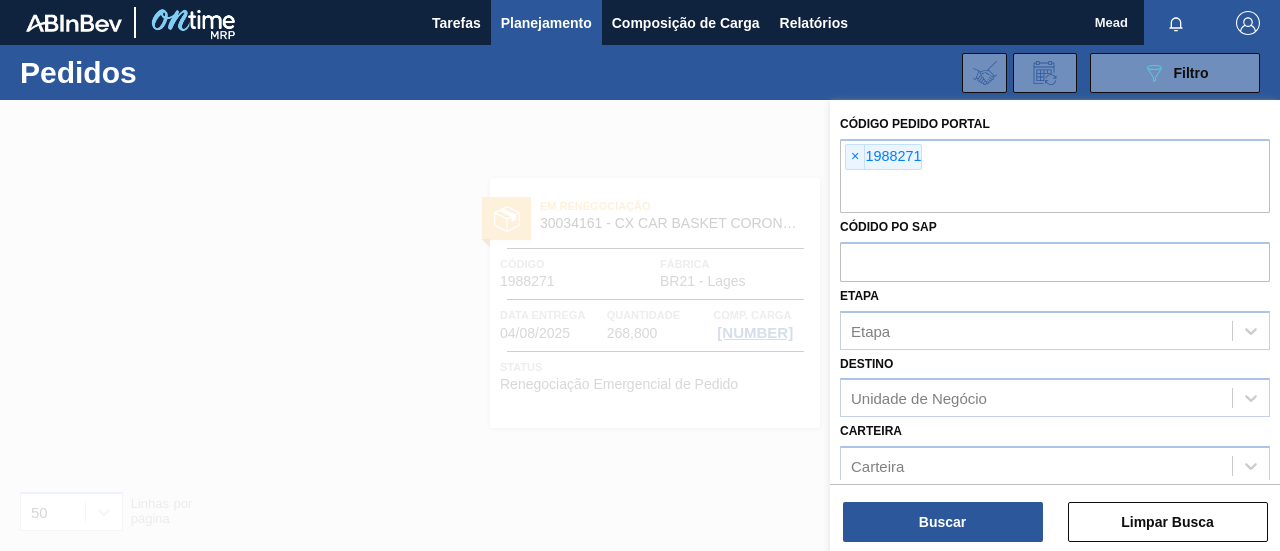 click on "×" at bounding box center [855, 157] 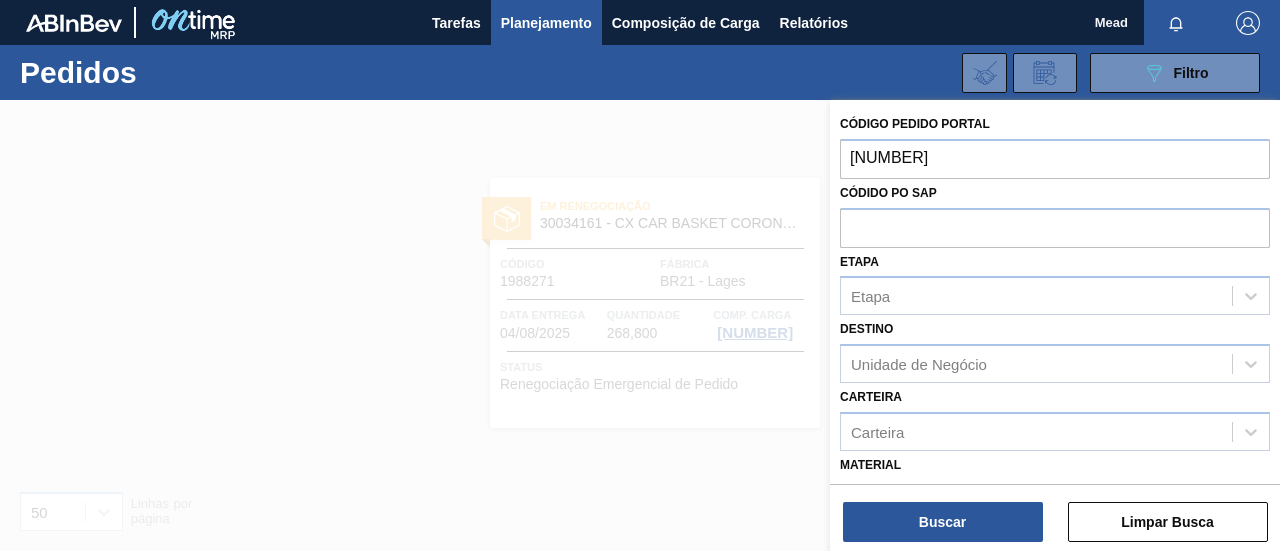 type on "1973459" 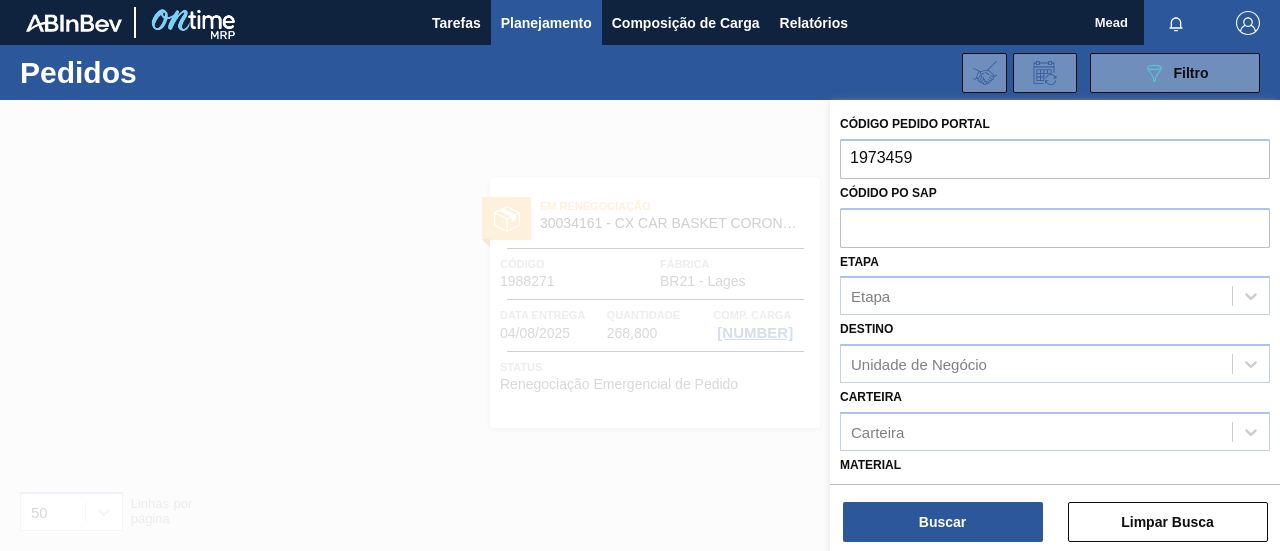 type 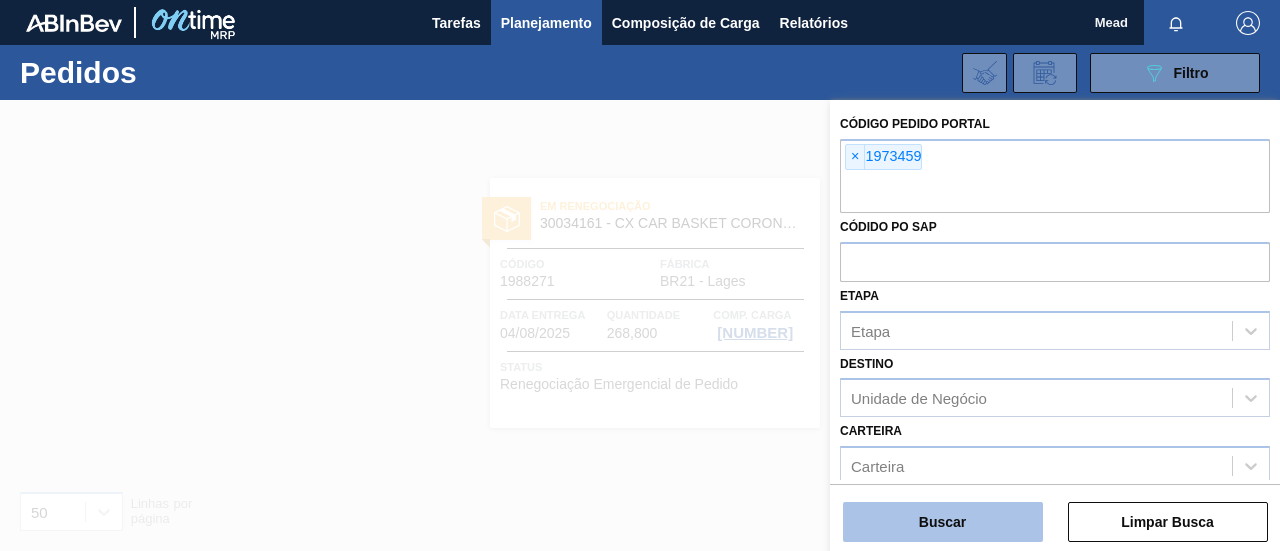 click on "Buscar" at bounding box center [943, 522] 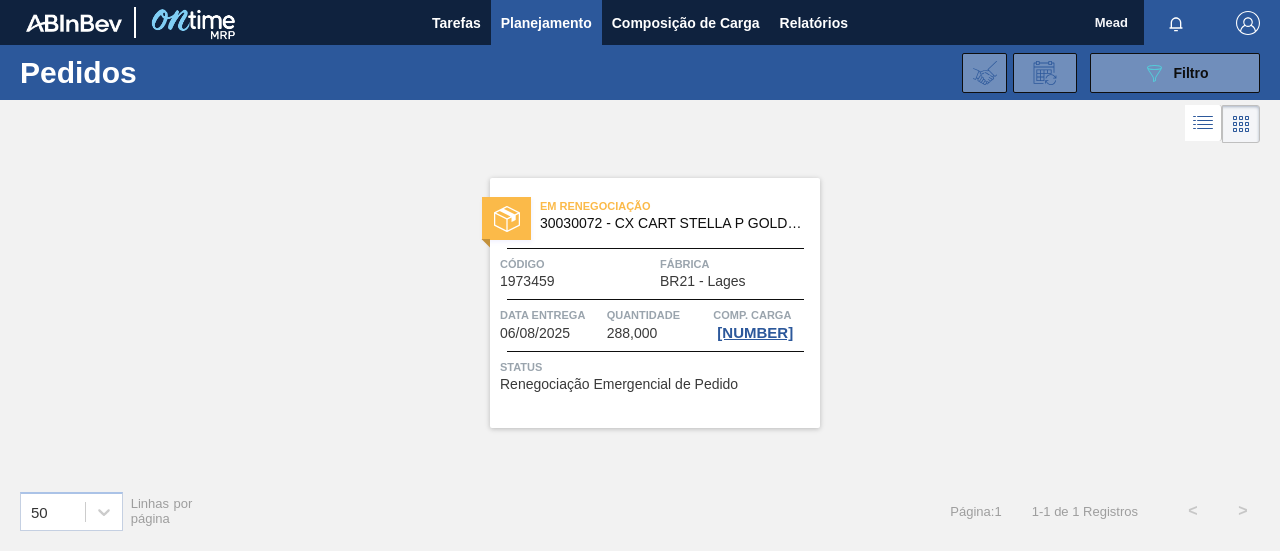 click on "Código [NUMBER]" at bounding box center (577, 271) 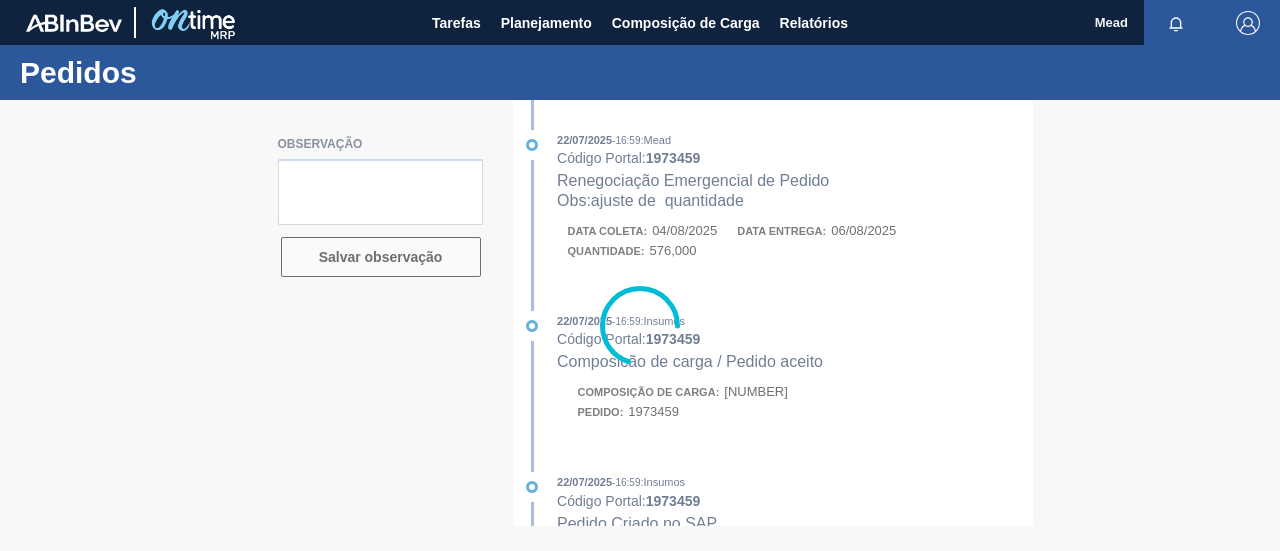 type on "mudar a contra proposta para 576" 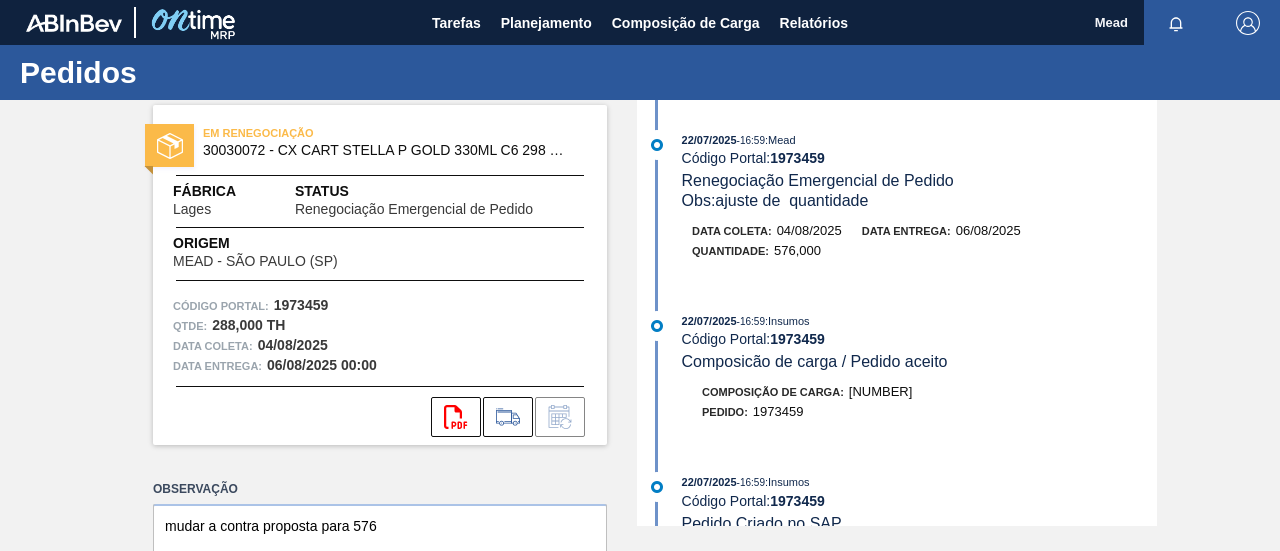 scroll, scrollTop: 100, scrollLeft: 0, axis: vertical 